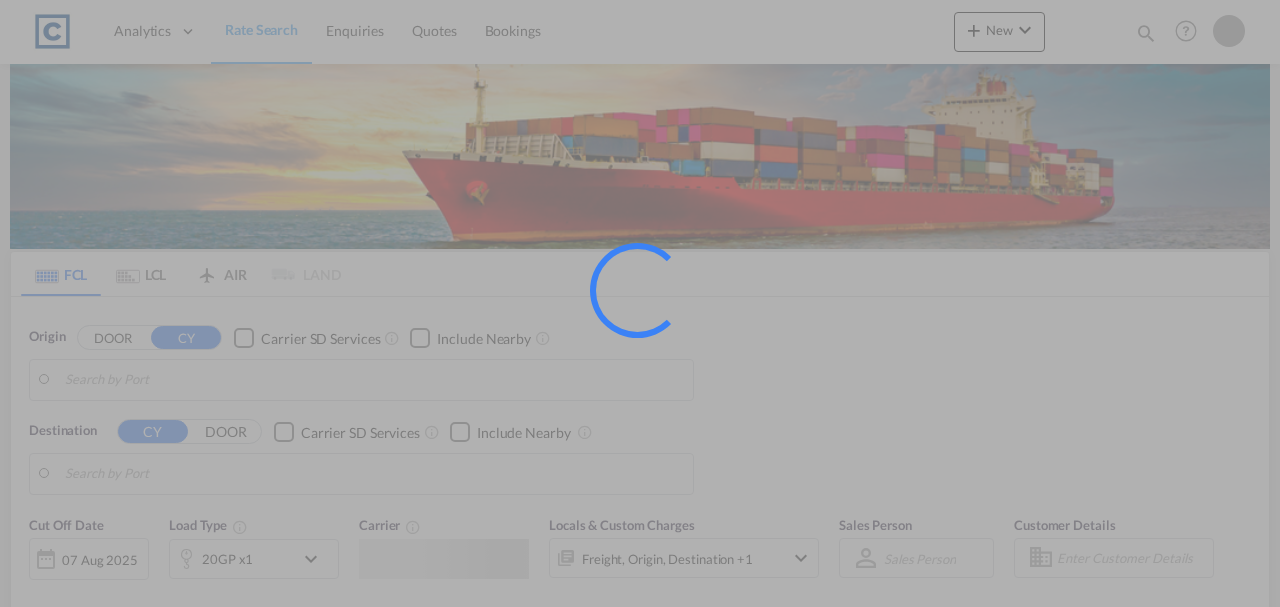 scroll, scrollTop: 0, scrollLeft: 0, axis: both 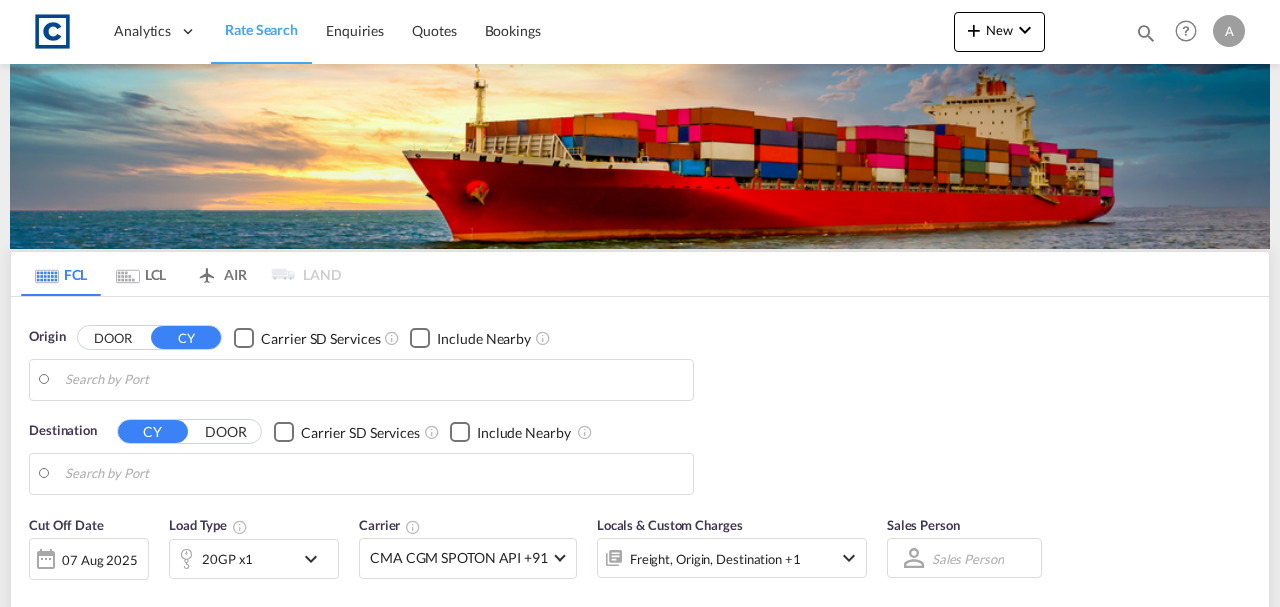 type on "[POSTCODE], [CITY]" 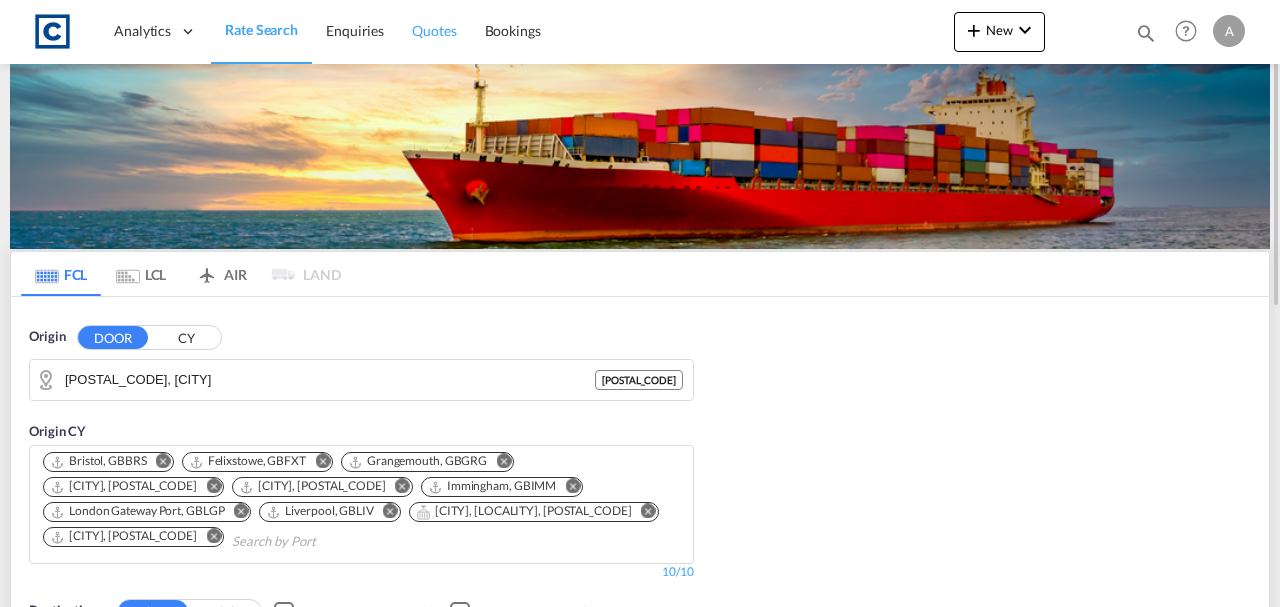 click on "Quotes" at bounding box center (434, 30) 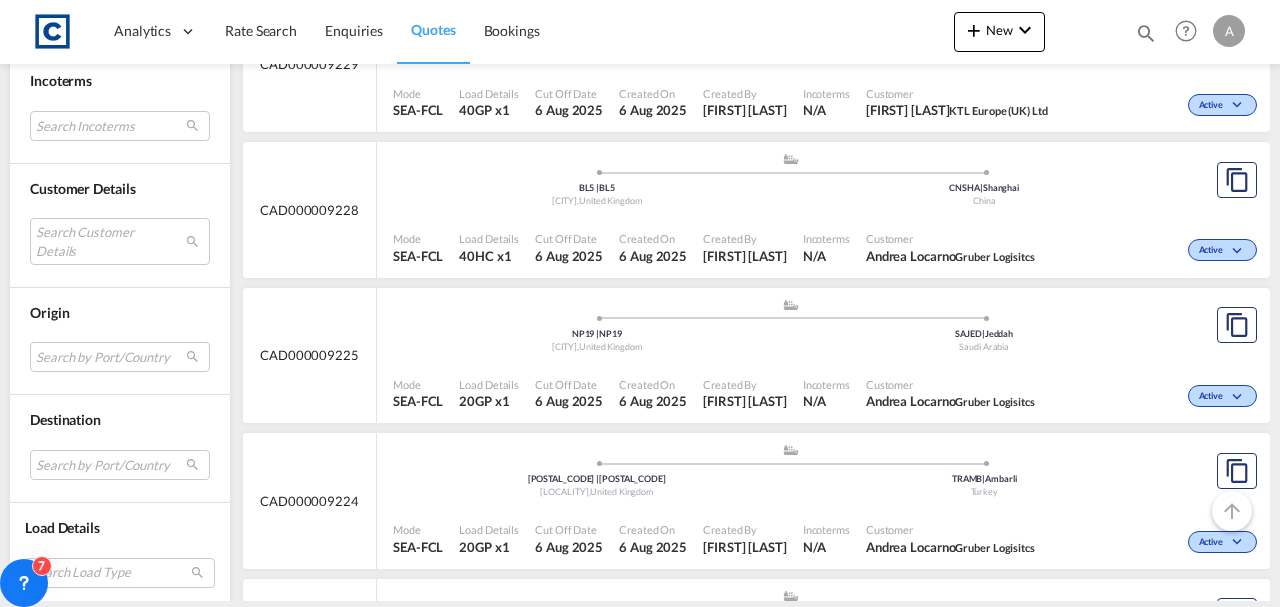 scroll, scrollTop: 1266, scrollLeft: 0, axis: vertical 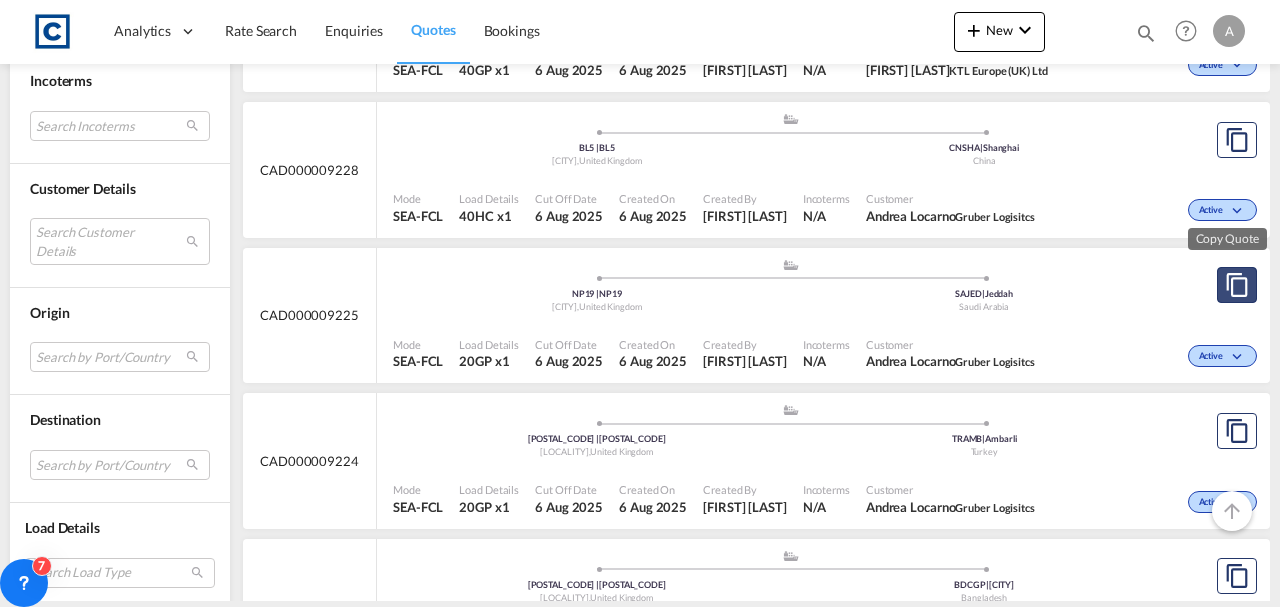 click at bounding box center [1237, 285] 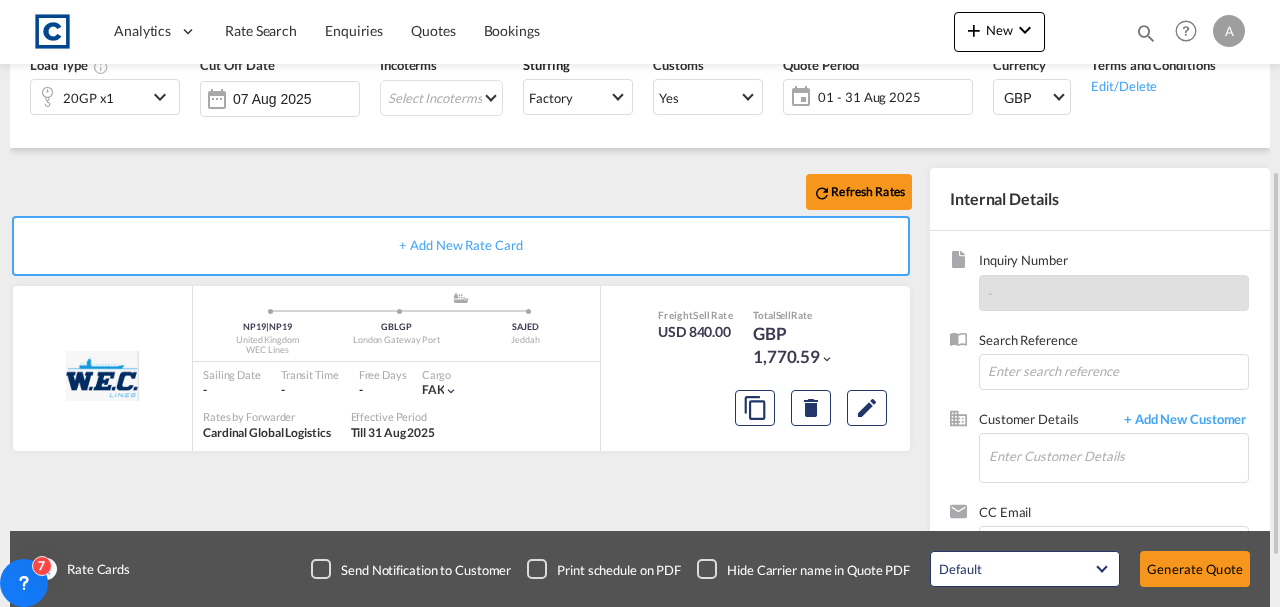 scroll, scrollTop: 345, scrollLeft: 0, axis: vertical 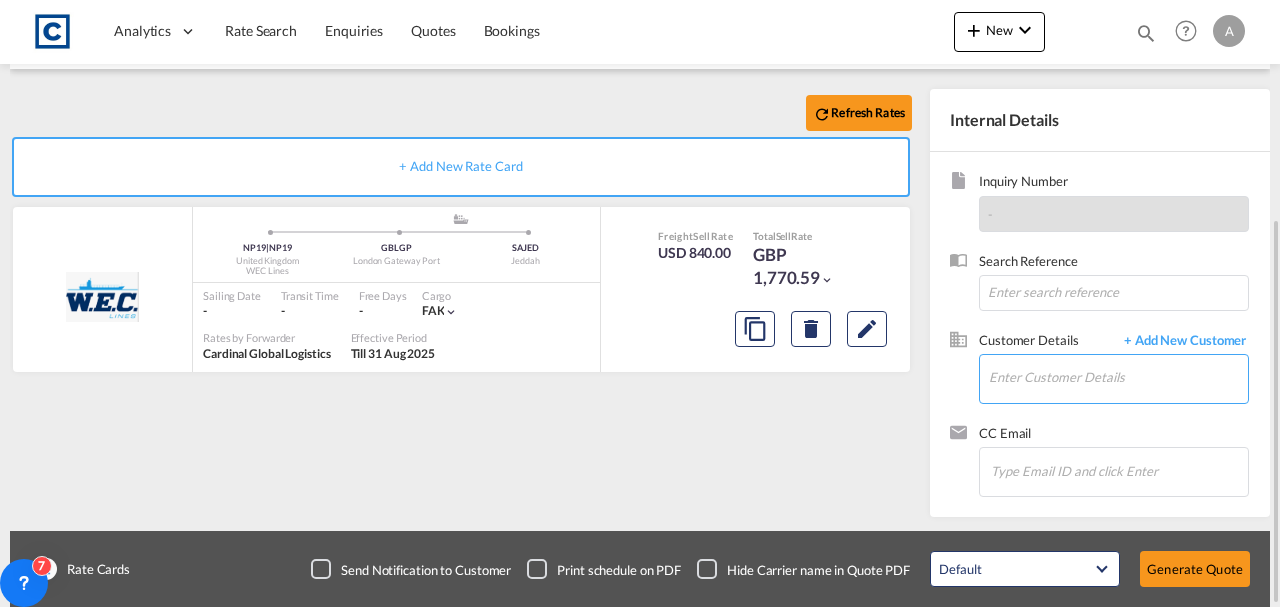 click on "Enter Customer Details" at bounding box center (1118, 377) 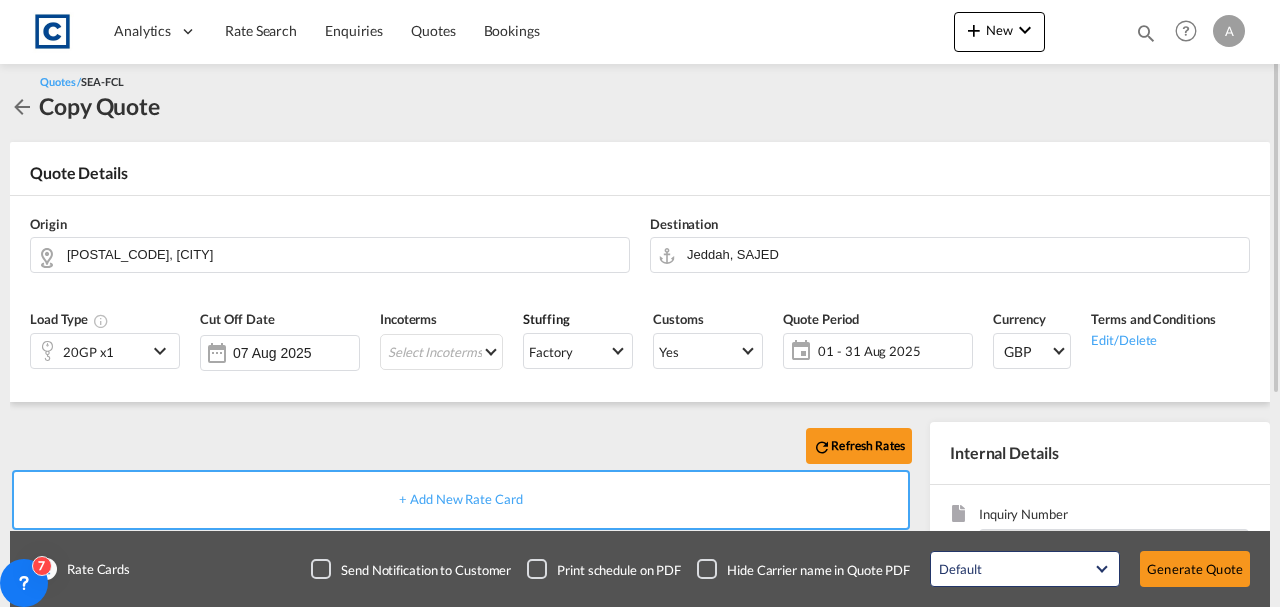 scroll, scrollTop: 345, scrollLeft: 0, axis: vertical 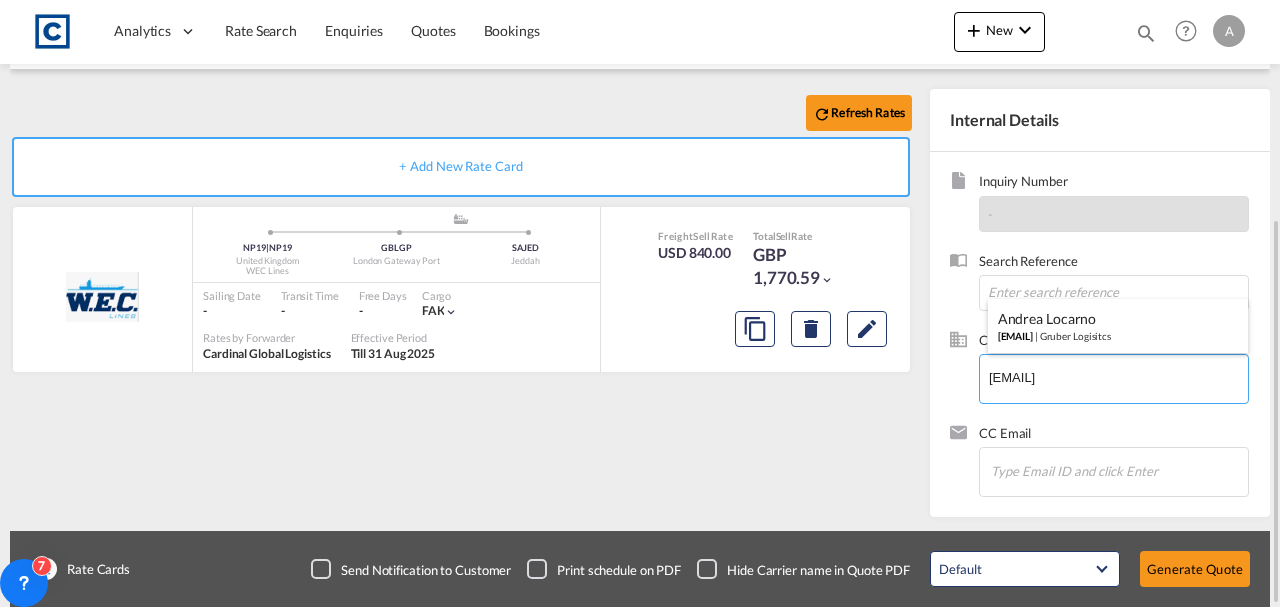 click on "Andrea Locarno Andrea.Locarno@gruber-logistics.com    |    Gruber Logisitcs" at bounding box center (1118, 326) 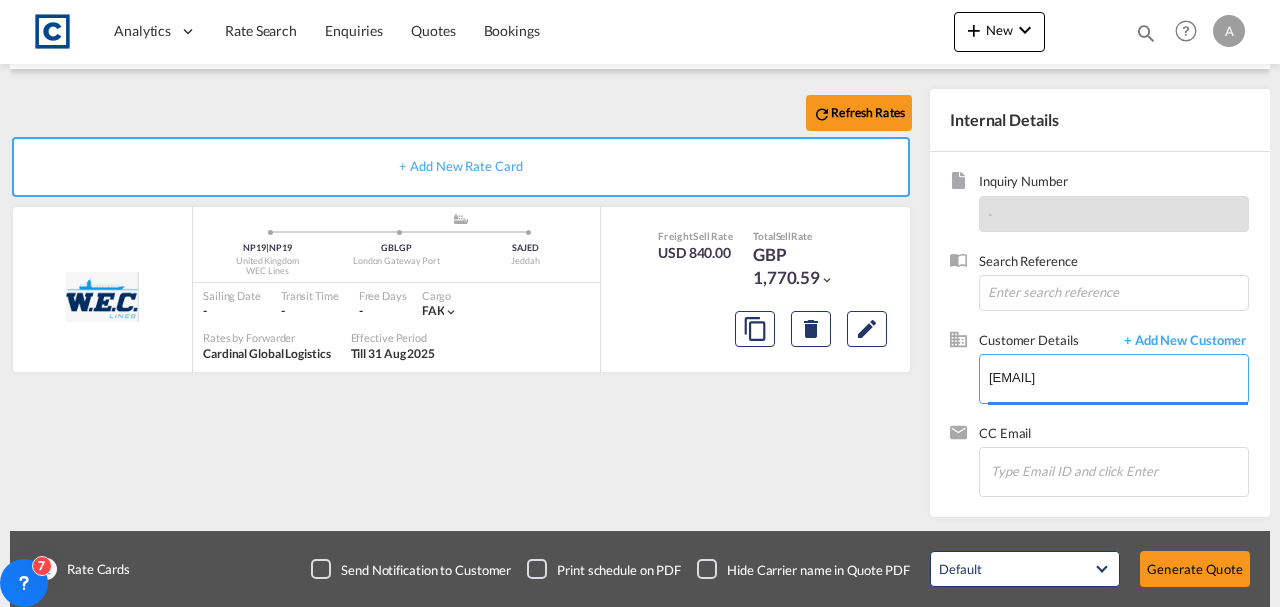 type on "Gruber Logisitcs, Andrea Locarno, Andrea.Locarno@gruber-logistics.com" 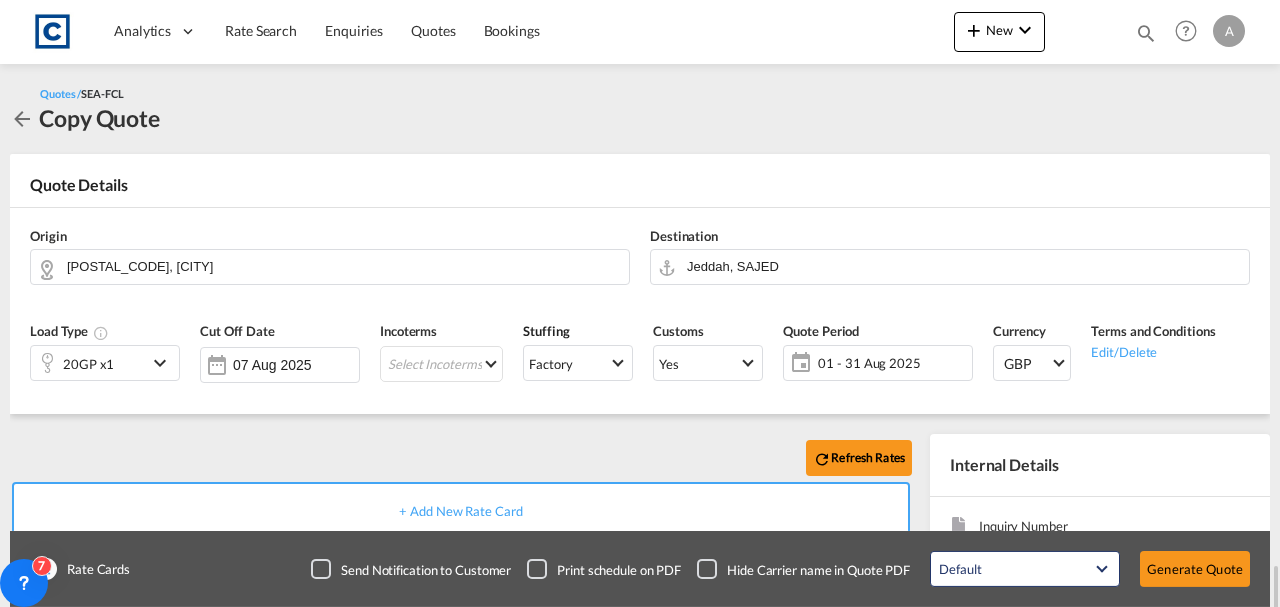 scroll, scrollTop: 345, scrollLeft: 0, axis: vertical 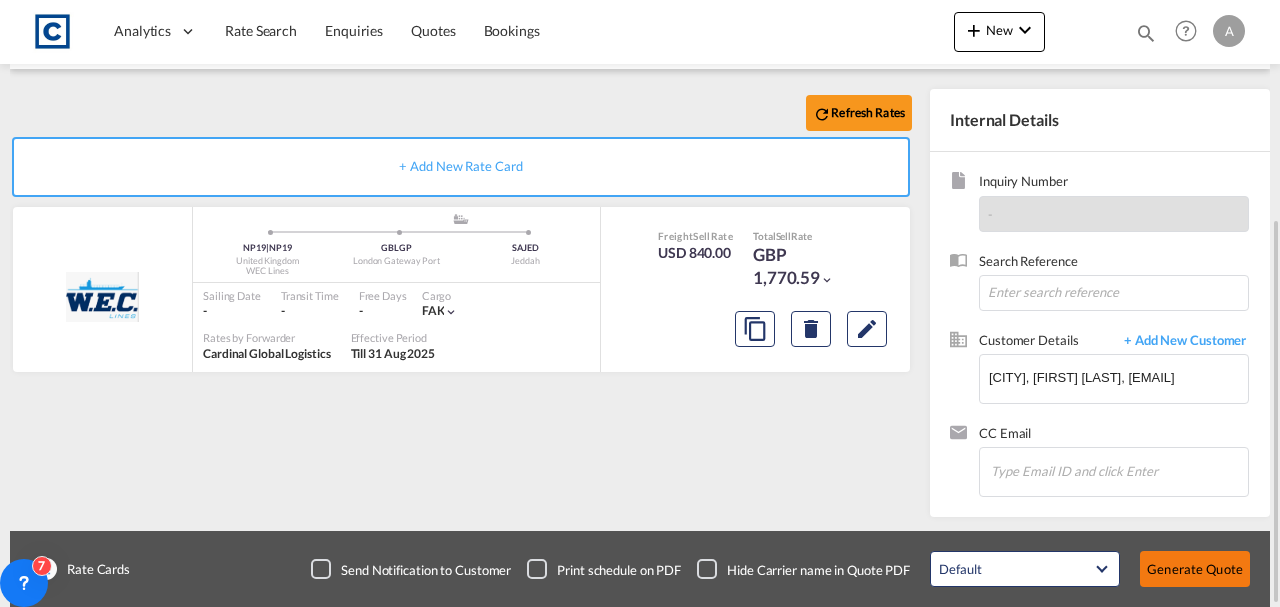 click on "Generate Quote" at bounding box center (1195, 569) 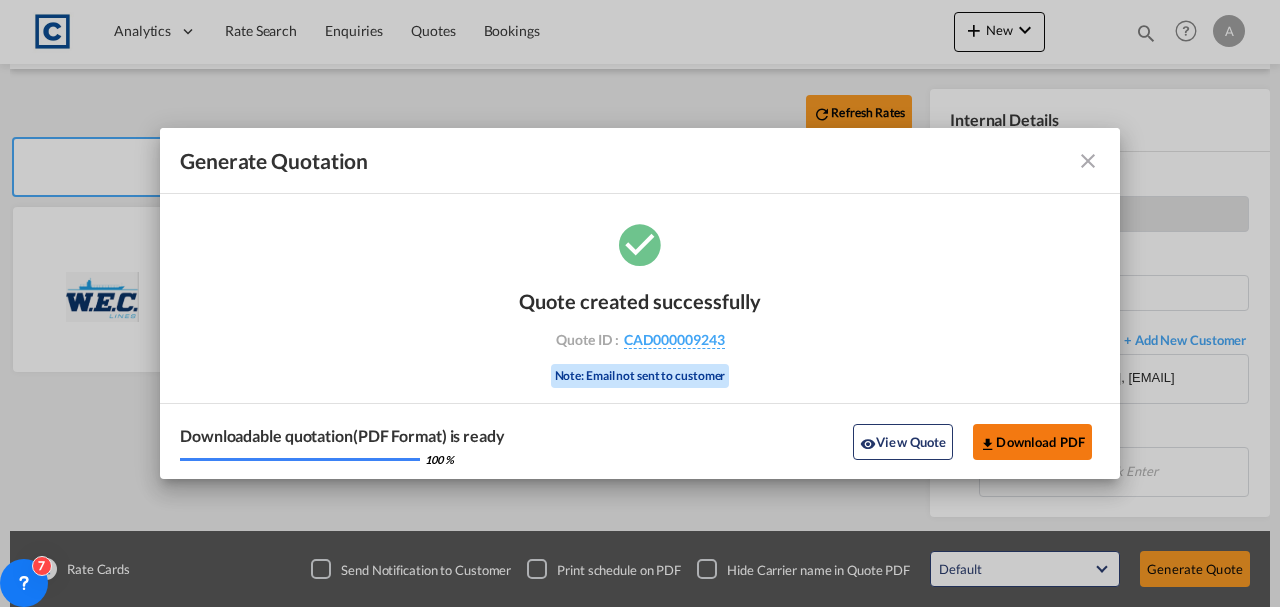 click on "Download PDF" at bounding box center (1032, 442) 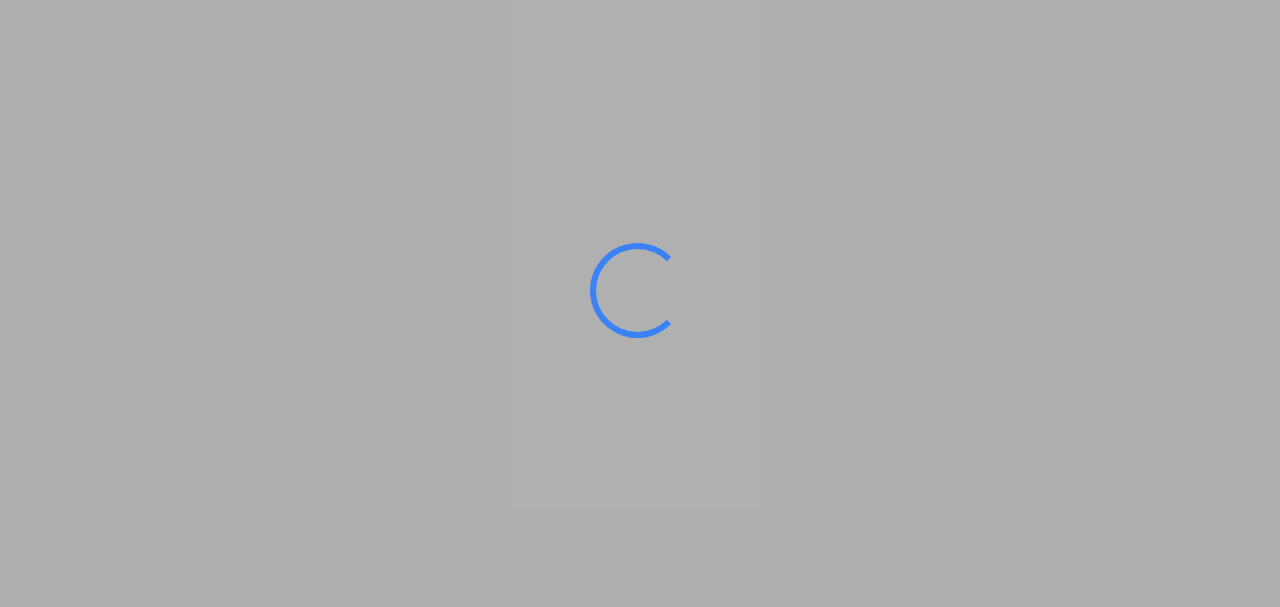 scroll, scrollTop: 0, scrollLeft: 0, axis: both 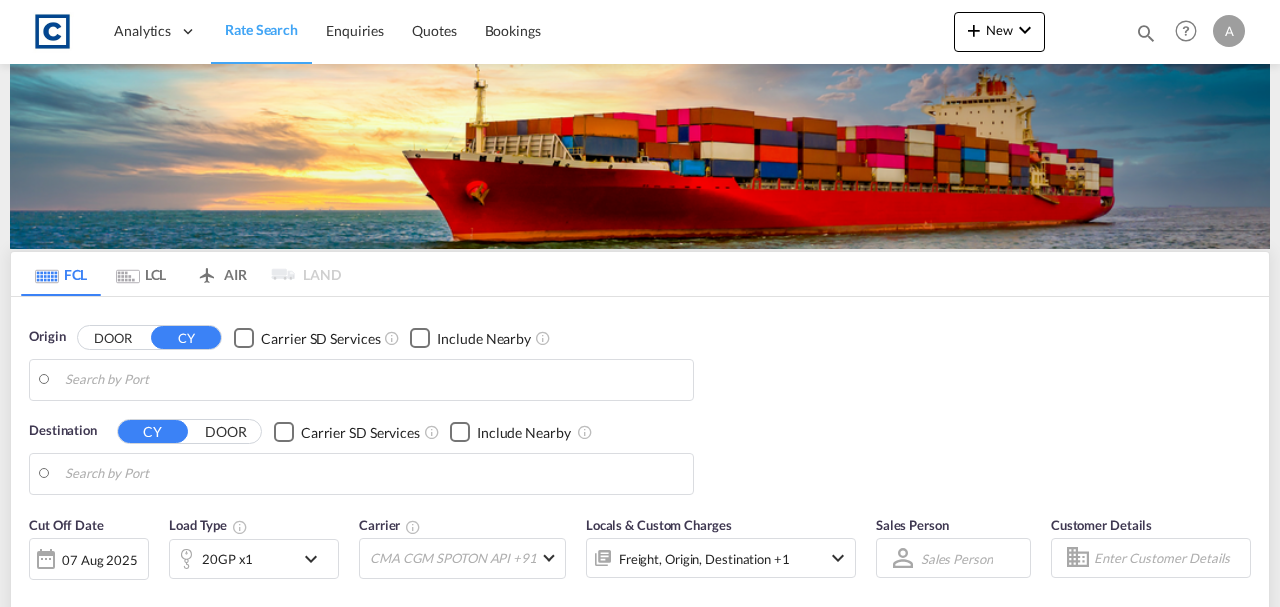 type on "GB-M26, Bury" 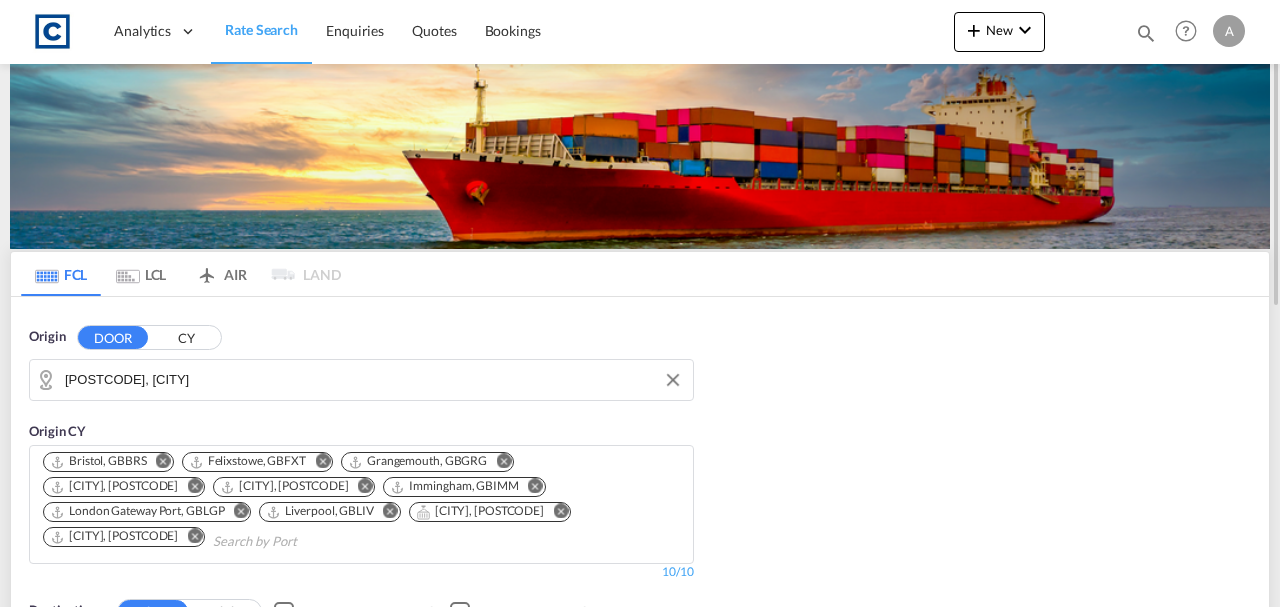 drag, startPoint x: 358, startPoint y: 381, endPoint x: 344, endPoint y: 370, distance: 17.804493 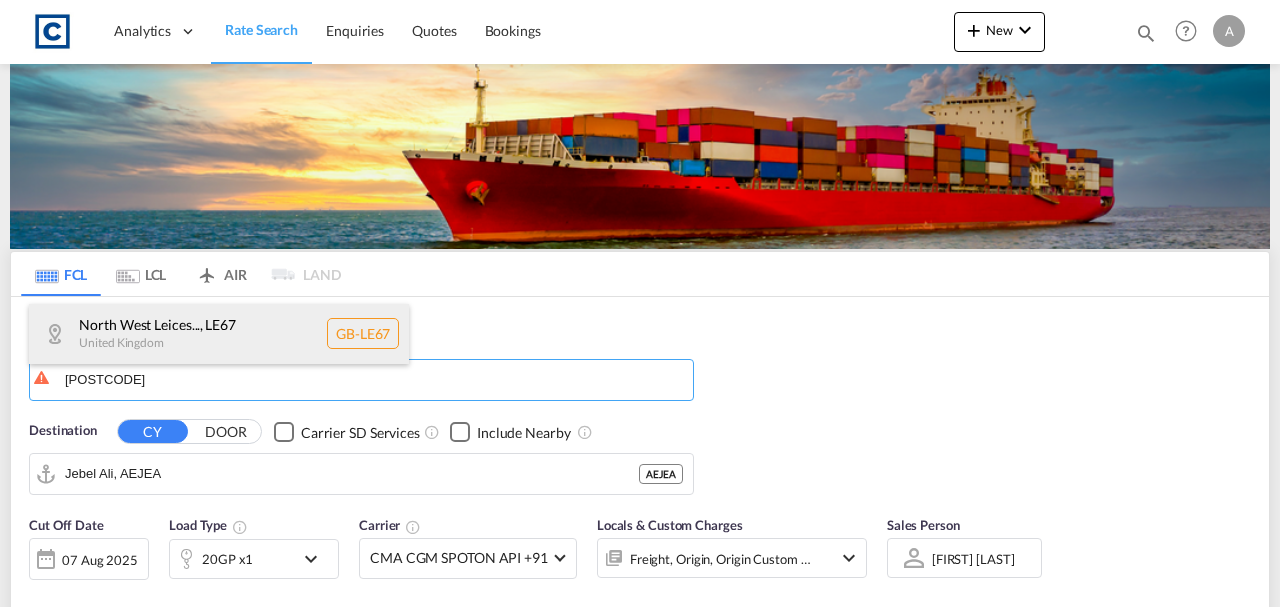 click on "North West Leices... ,
LE67
United Kingdom
GB-LE67" at bounding box center [219, 334] 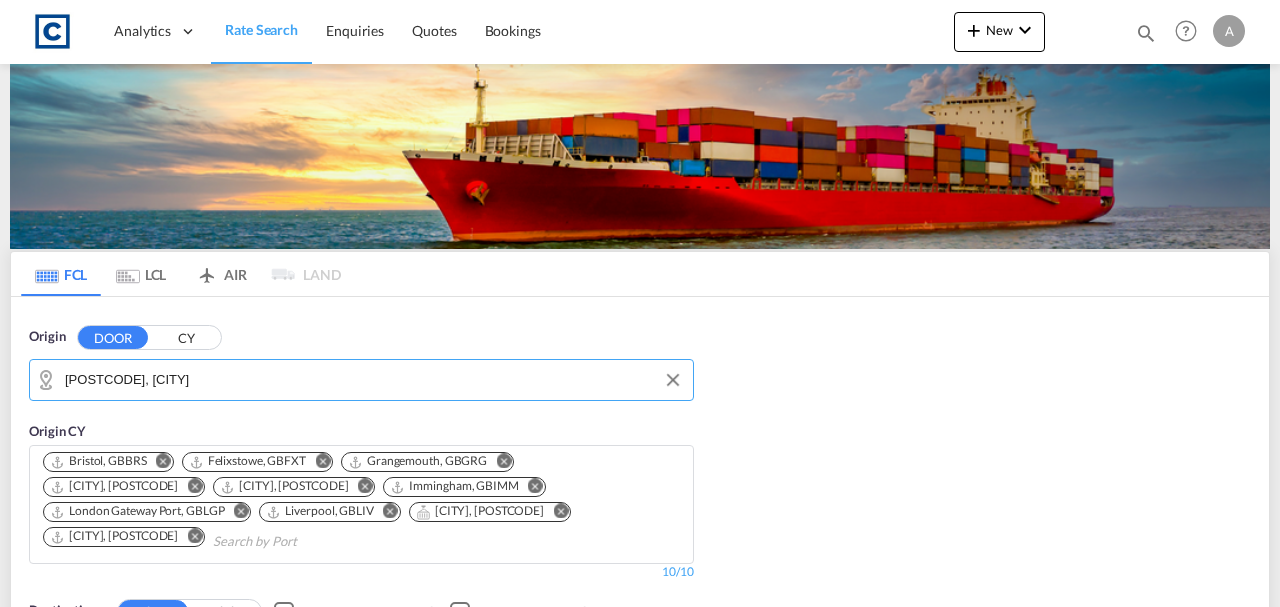 scroll, scrollTop: 200, scrollLeft: 0, axis: vertical 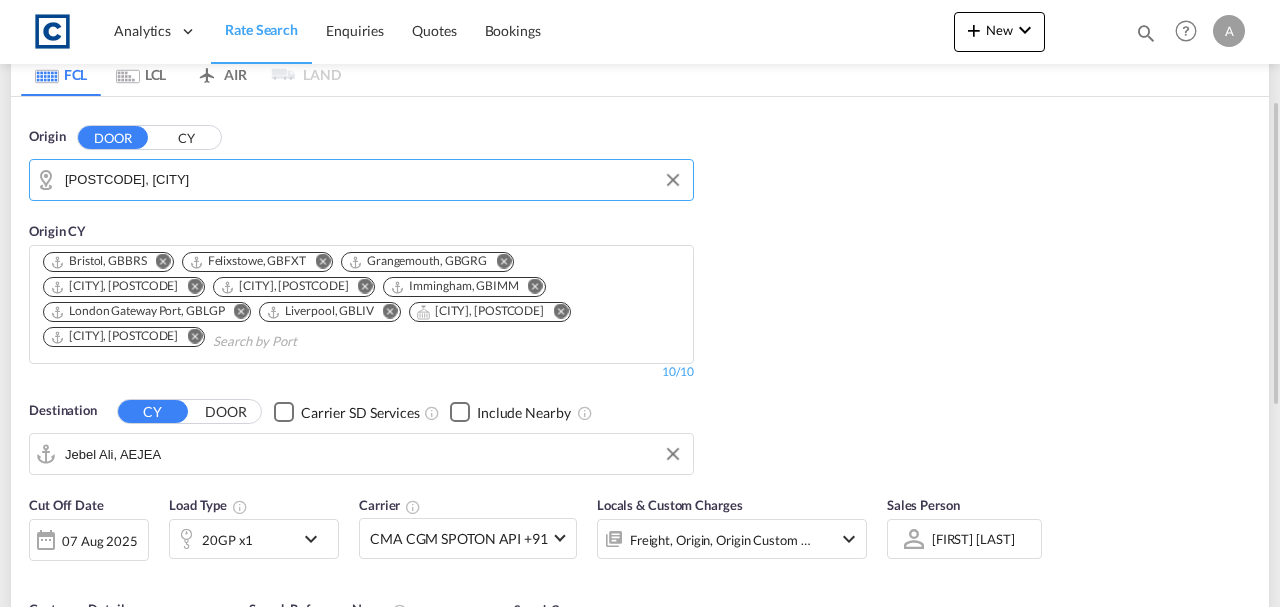 click on "Jebel Ali, AEJEA" at bounding box center [374, 454] 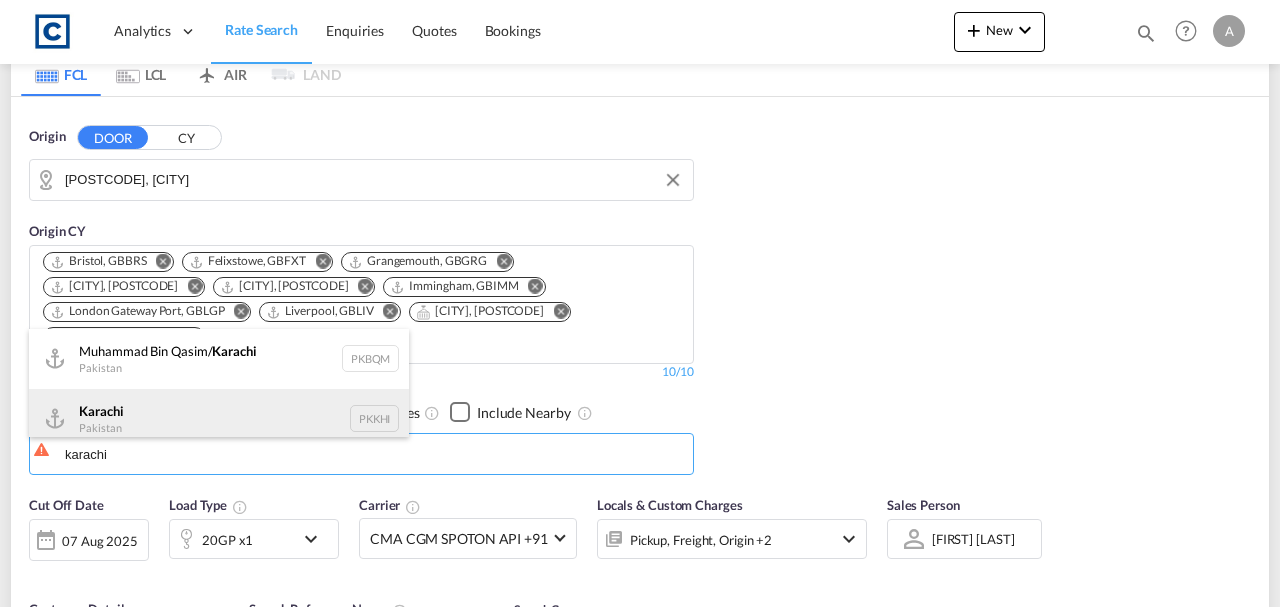 click on "Karachi
Pakistan
PKKHI" at bounding box center (219, 419) 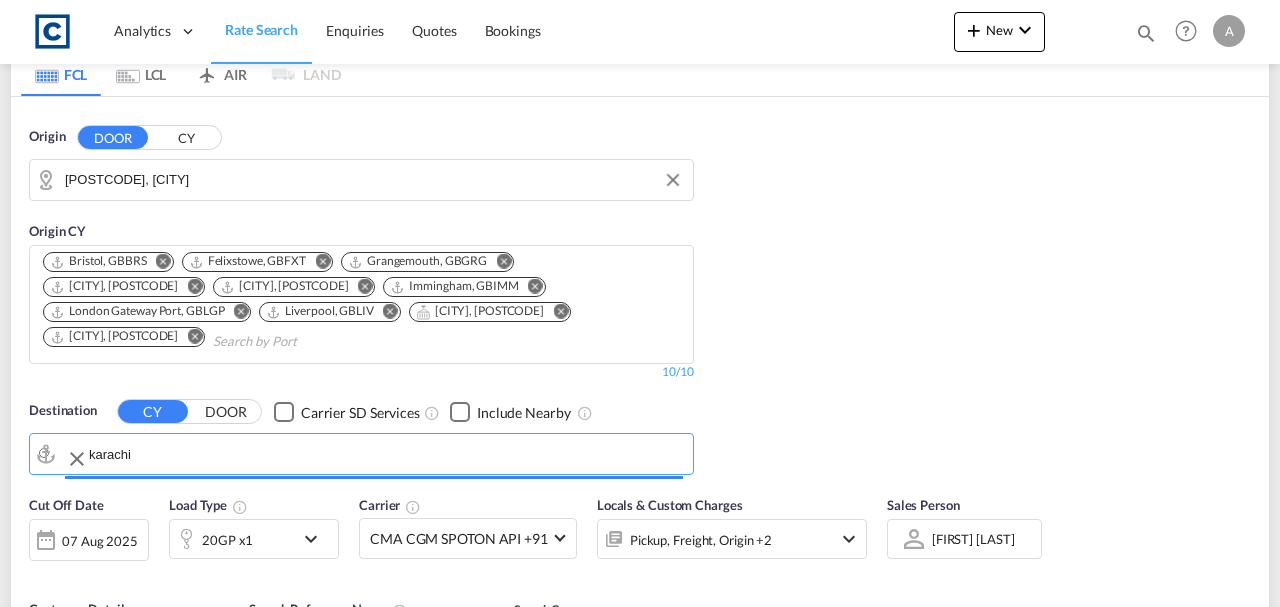 type on "Karachi, PKKHI" 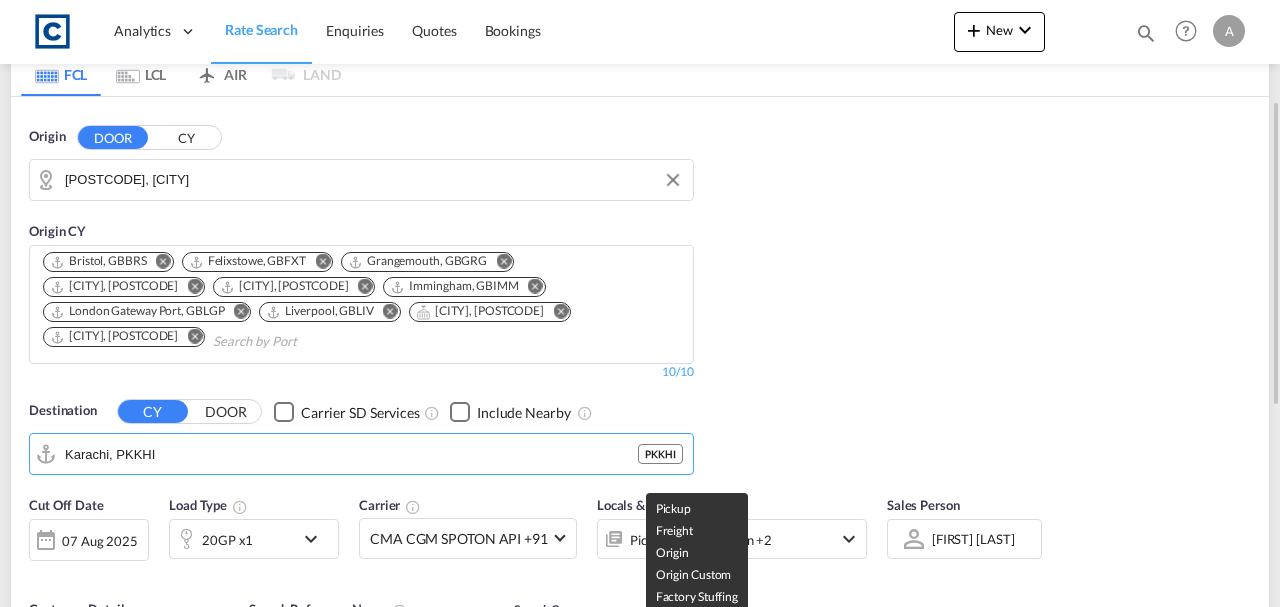 scroll, scrollTop: 333, scrollLeft: 0, axis: vertical 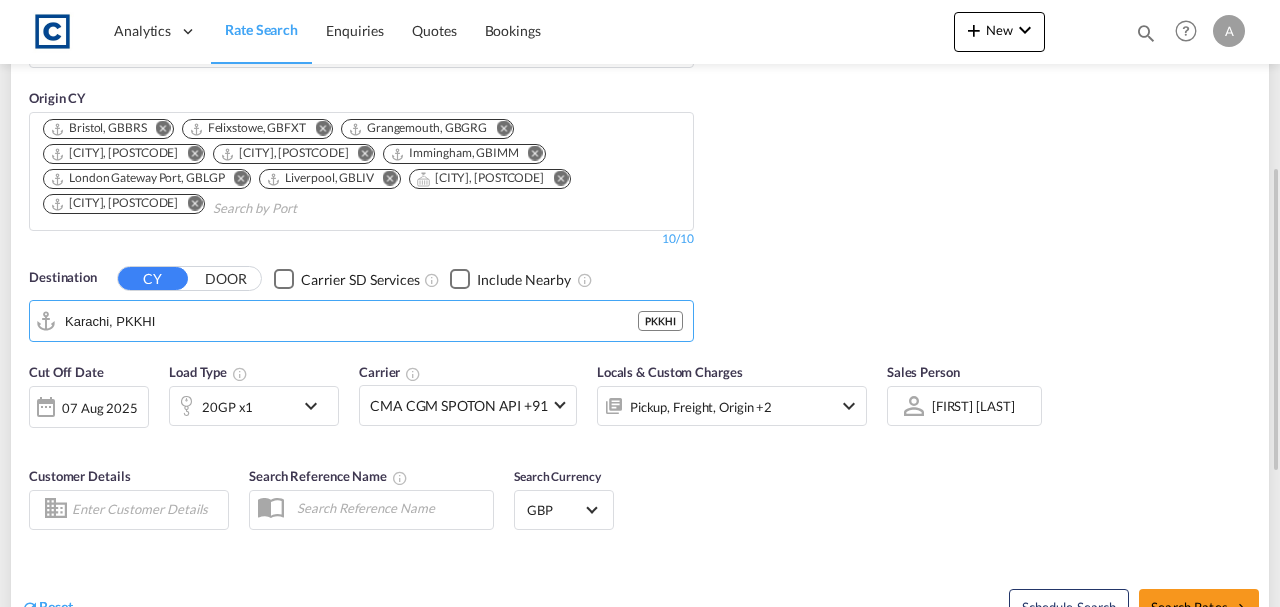 click on "Pickup,  Freight,  Origin +2" at bounding box center [705, 406] 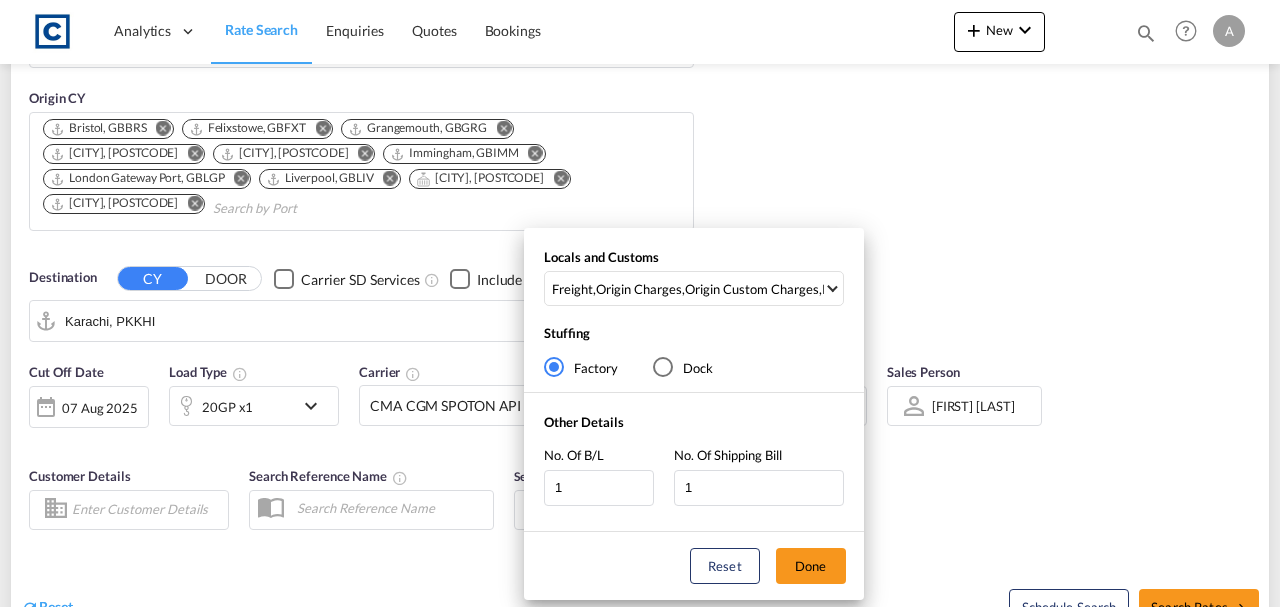 click on "Locals and Customs
Freight ,
Origin Charges ,
Origin Custom Charges ,
Pickup Charges   Clear All Select All
Freight
Origin Charges
Origin Custom Charges
Destination Charges
Destination Custom Charges
Pickup Charges
Delivery Charges Done" at bounding box center [694, 282] 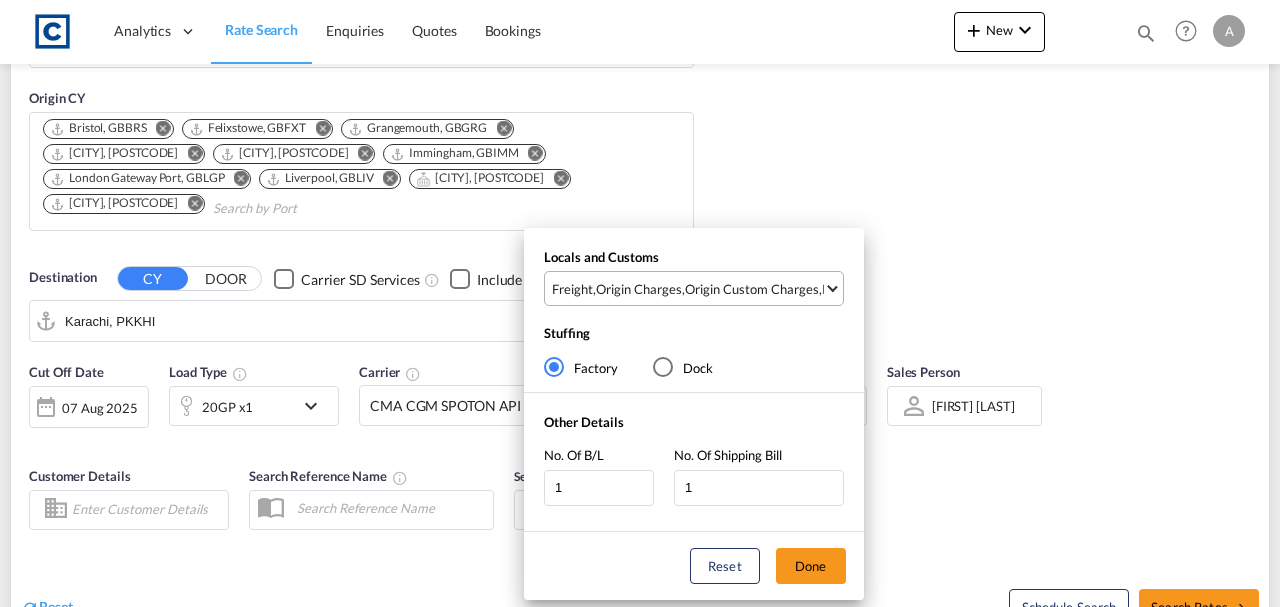 click on "Origin Custom Charges" at bounding box center [752, 289] 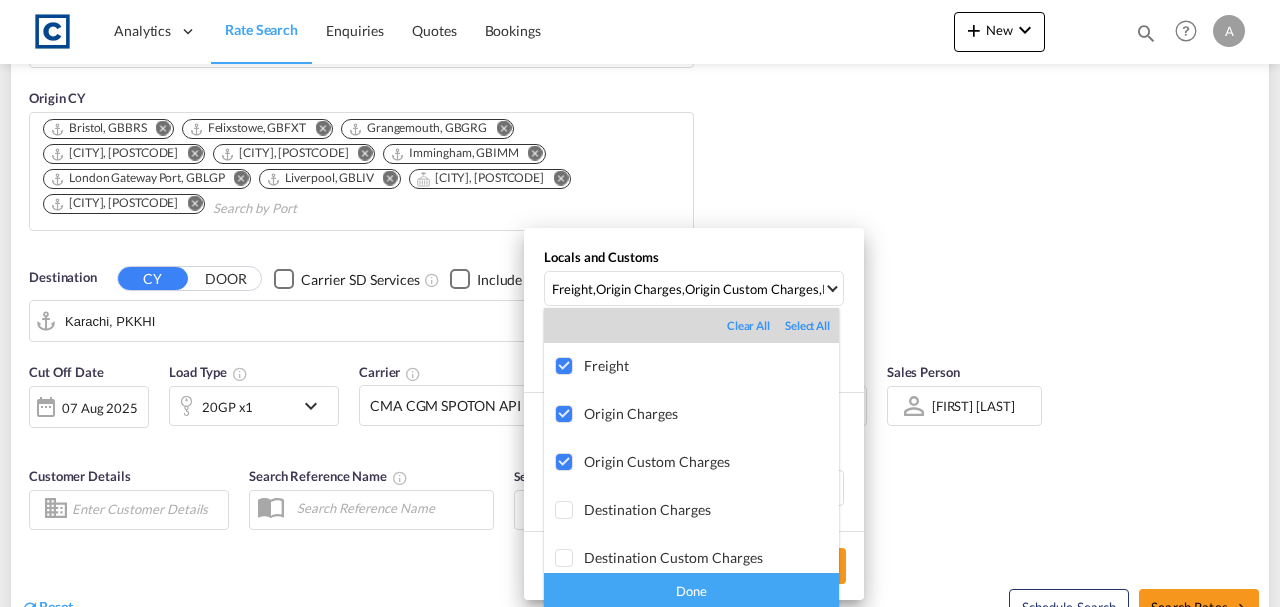 drag, startPoint x: 762, startPoint y: 604, endPoint x: 779, endPoint y: 596, distance: 18.788294 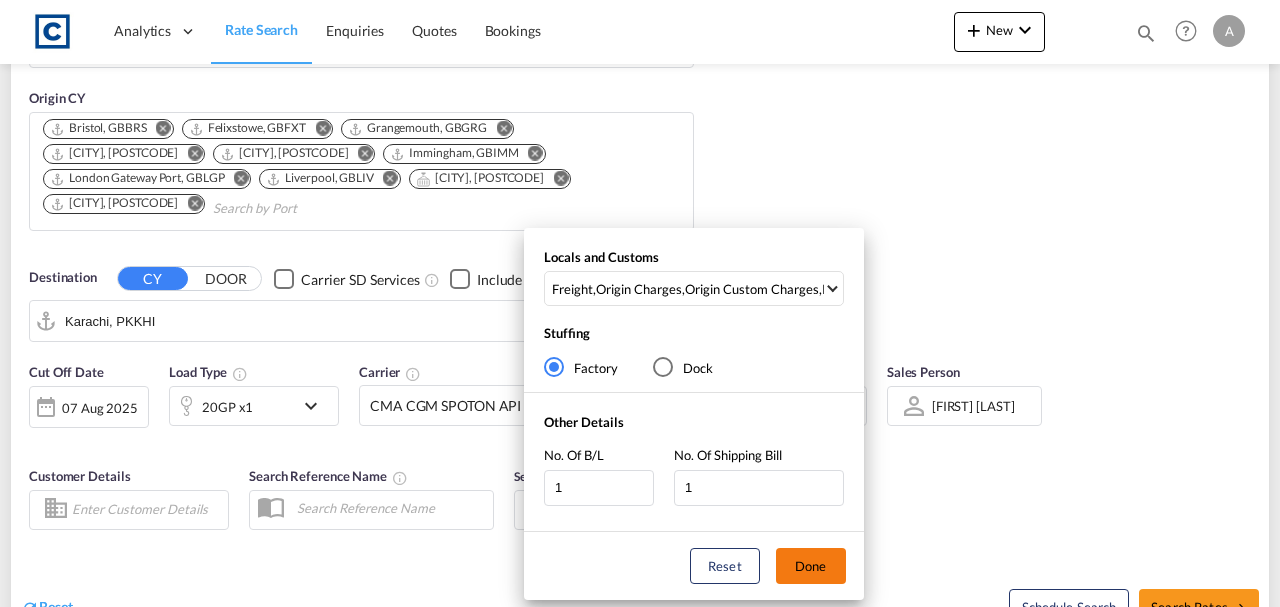 click on "Done" at bounding box center [811, 566] 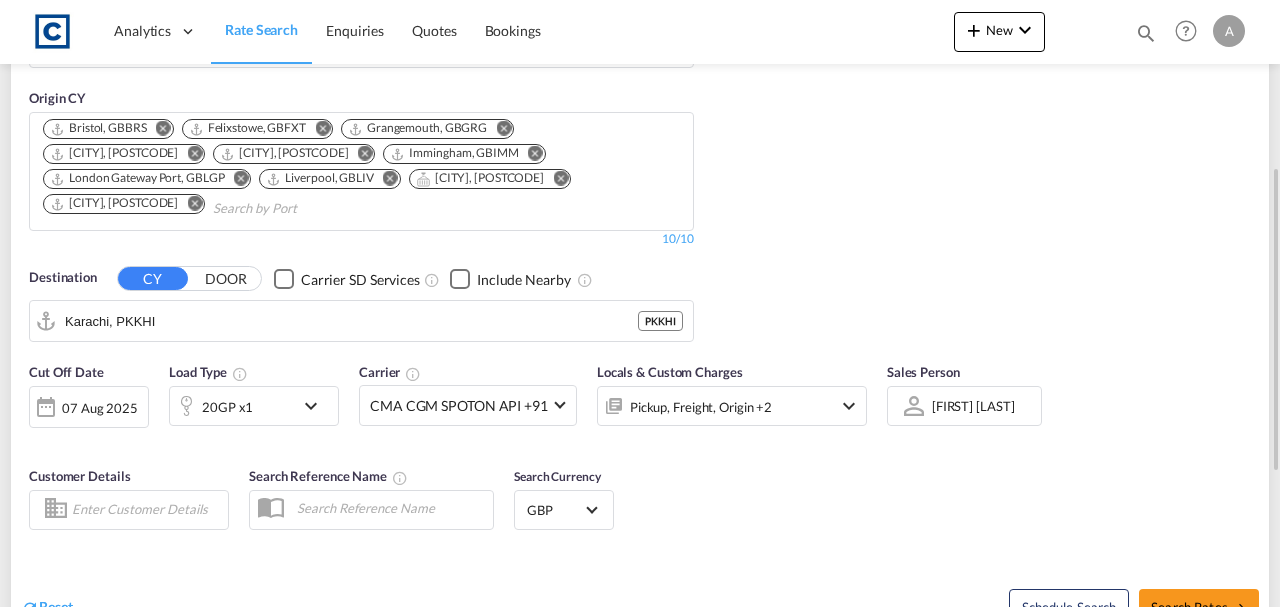 click on "Cut Off Date
07 Aug 2025 07/08/2025   Load Type
20GP x1
Carrier
CMA CGM SPOTON API +91   Online Rates 9
All  (35) CMA CGM SPOTON API
CMACGM API (Contract)
COSCO SynconHub
Hapag-Lloyd Spot
Hyundai Merchant Marine (HMM) spot
Maersk Spot
MY MSC
ONE QUOTE
OOCL FreightSmart
Anco Trans
BOLD
BTC Logistiek B.V.
Cardinal
Carotrans
ECU Worldwide
Evergreen Spot
EZ ZIM
GLOBELINK SPOT
Hapag-Lloyd Quick Quotes
HLS
Logisber Haulage
NAAAI SPOT
NORDICON
Sealand
Sealand America spot
Sealand Asia spot
Sealand Europe spot
Shipco Transport
Shipco Transport
Transliner Maritime Pvt Ltd.
TXL Ocean Rail Logistics - HMM
TXL Ocean Rail Logistics - ONE
VANGUARD SPOT
WEC- DEEP SEA
WWA
Contract Rates 83
All  (83) 2M Alliance
Anco Trans
ANL
ANL Container Line
Arkas Line
Atlantic Container Lines
Australia National Line (ANL)
Baker Transport
BMC Line Shipping
BOLD
Borchard Lines Ltd
BTC Logistiek B.V.
BUSCADOR
Cardinal" at bounding box center [640, 449] 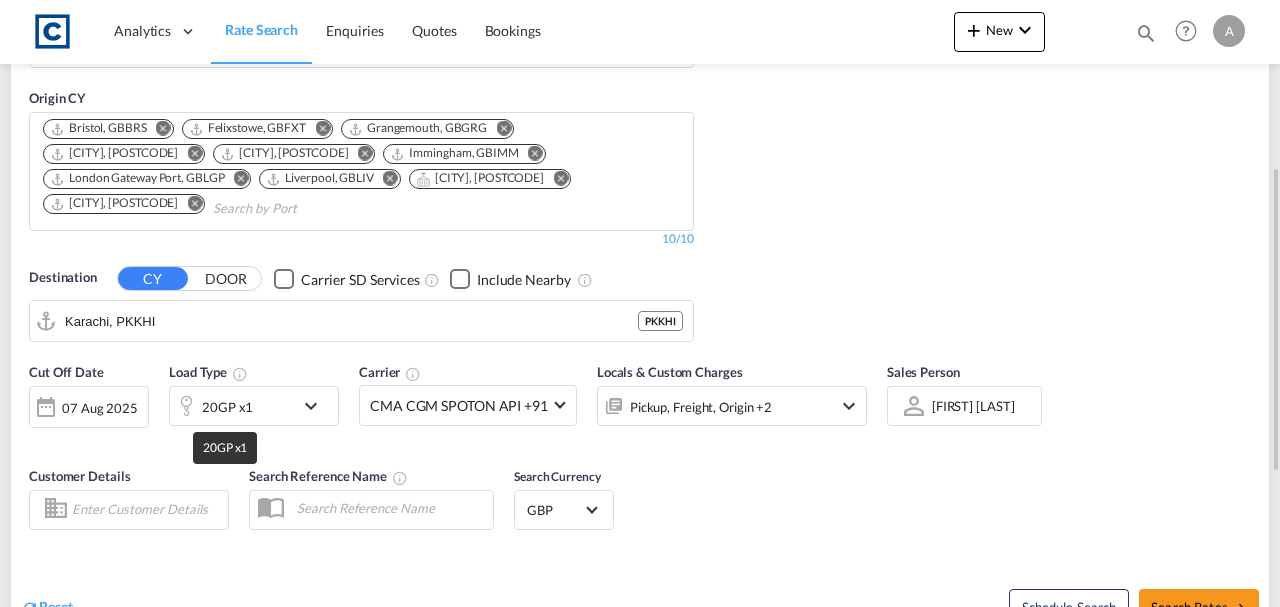 click on "20GP x1" at bounding box center (227, 407) 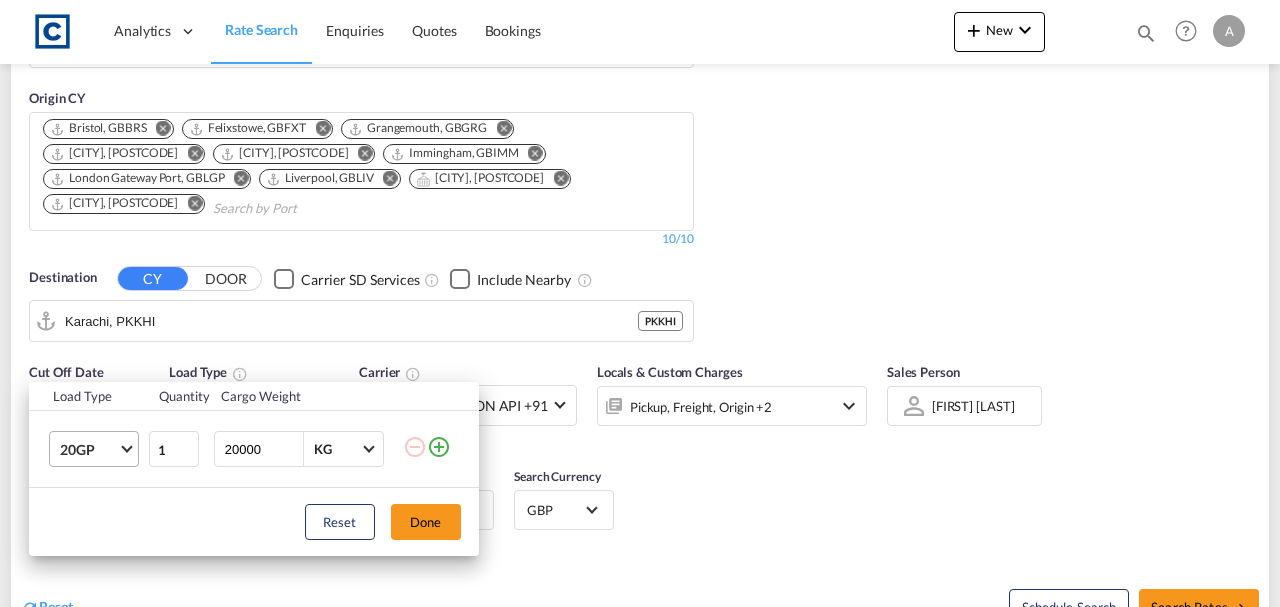 click on "20GP" at bounding box center [89, 450] 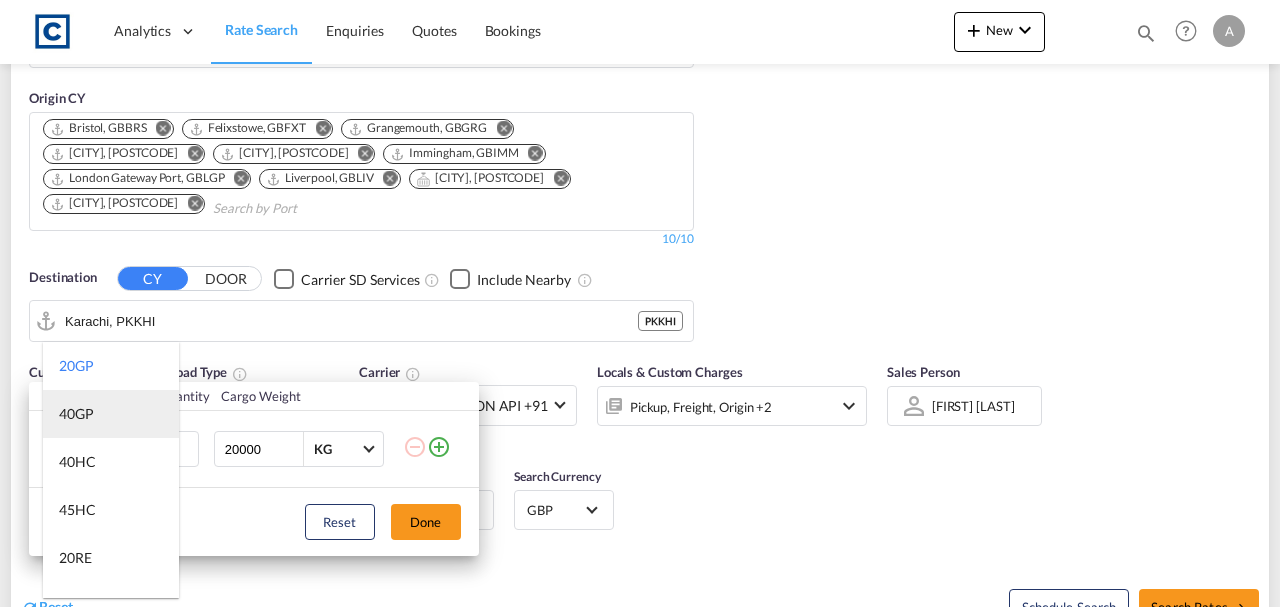 click on "40GP" at bounding box center [111, 414] 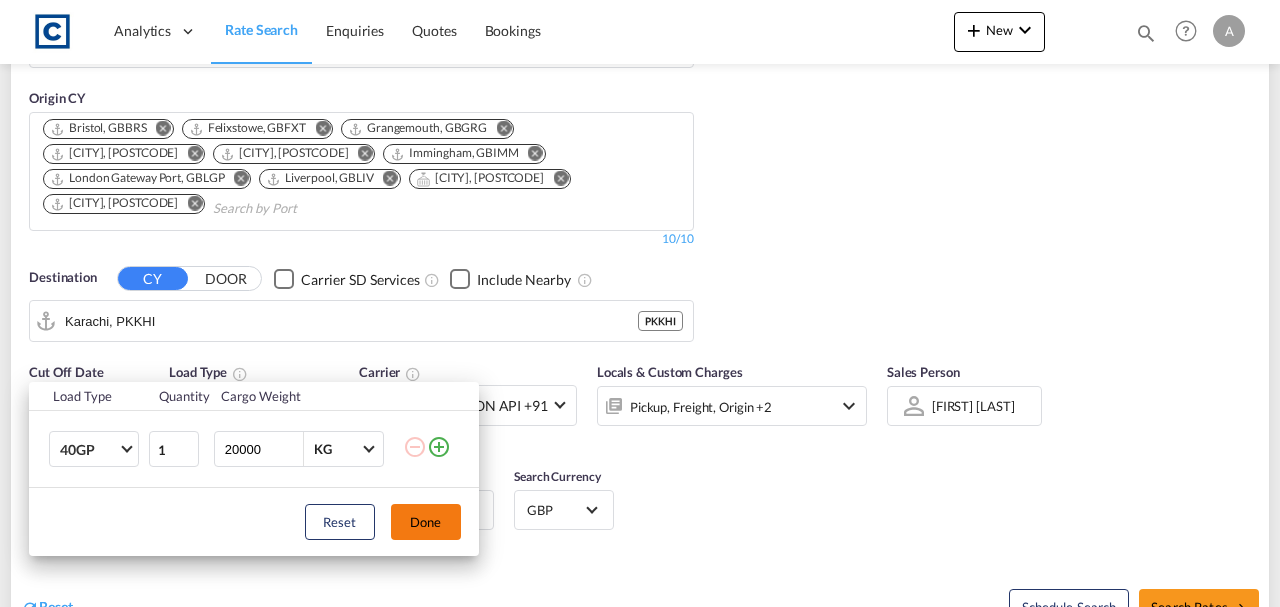 click on "Done" at bounding box center (426, 522) 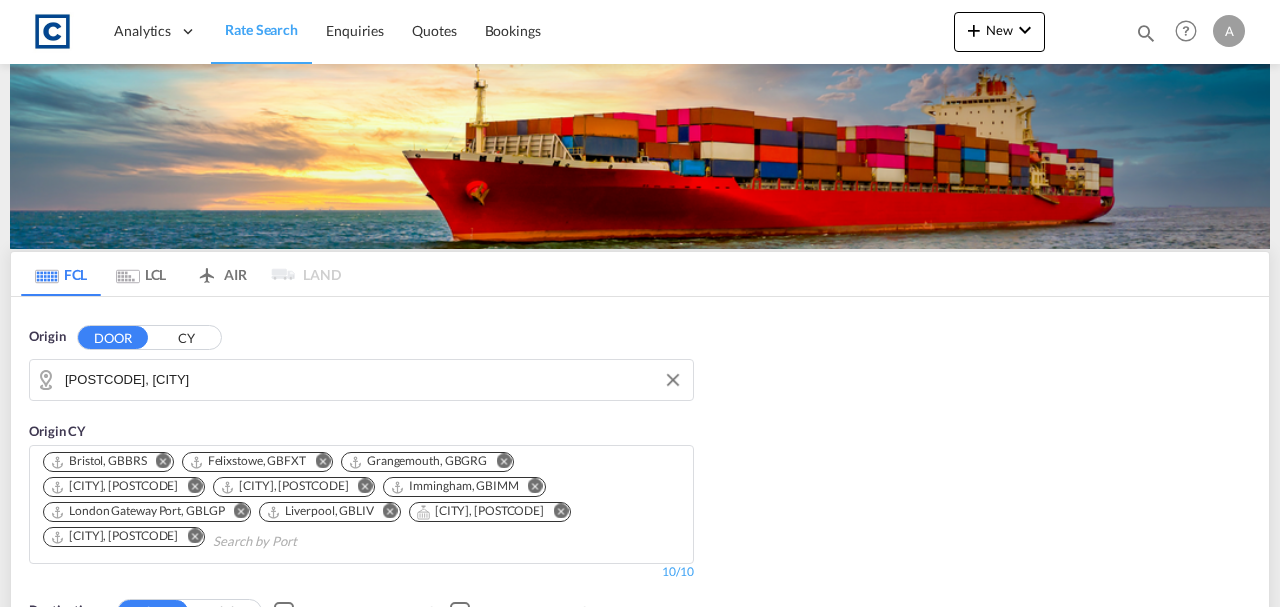 scroll, scrollTop: 599, scrollLeft: 0, axis: vertical 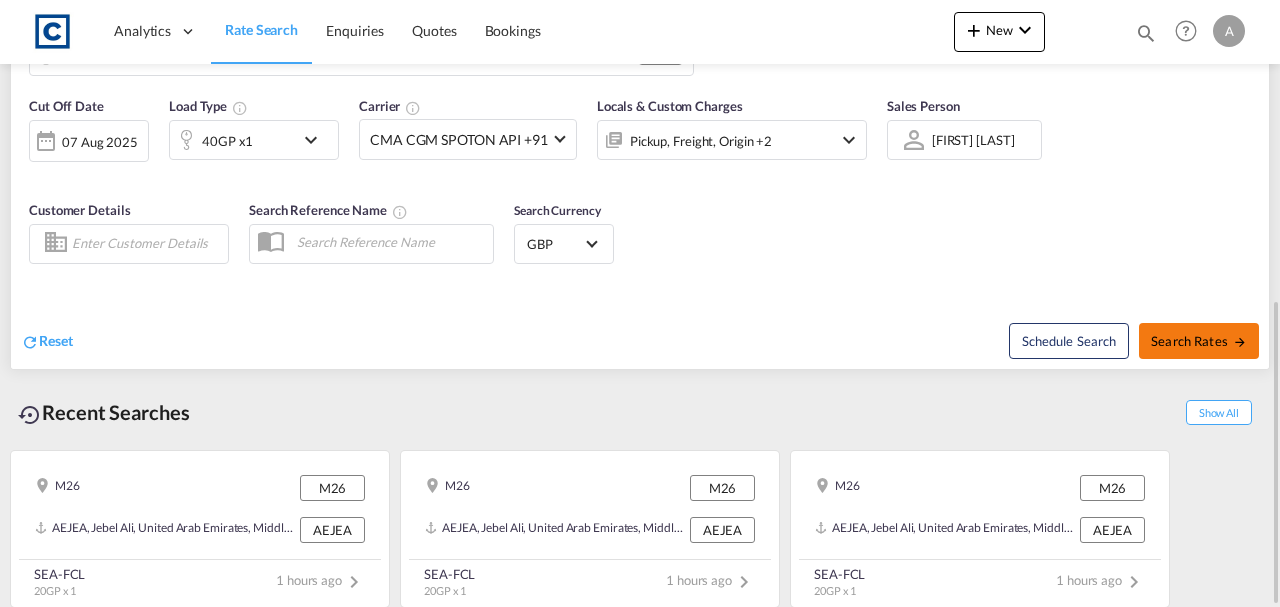 click on "Search Rates" at bounding box center [1199, 341] 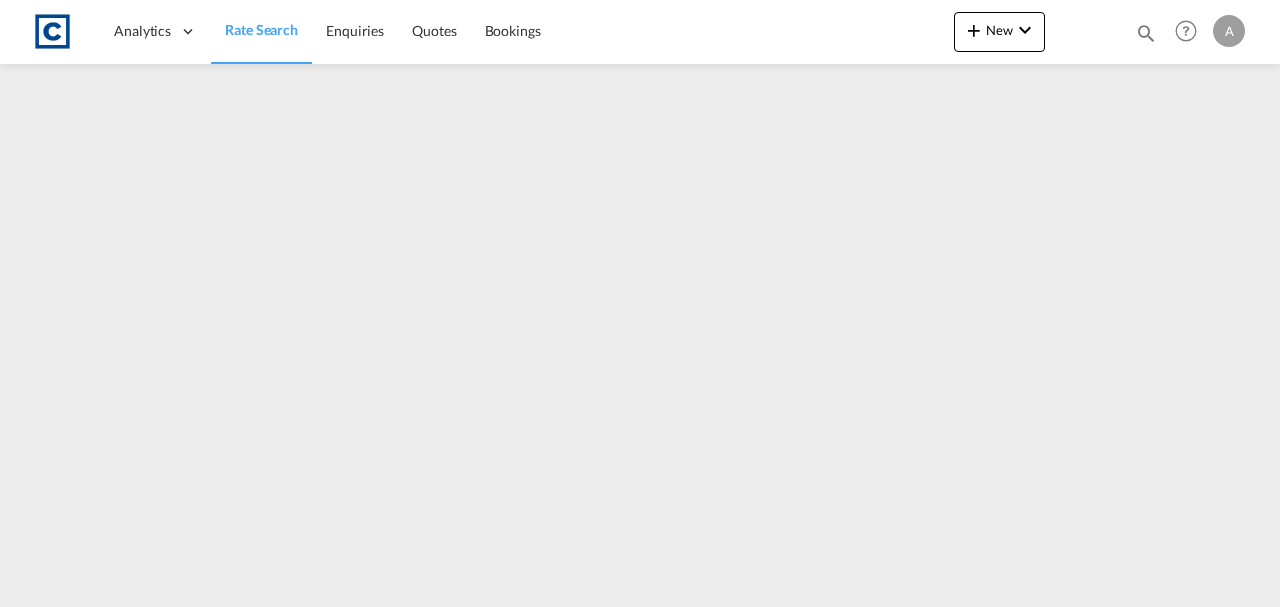 scroll, scrollTop: 0, scrollLeft: 0, axis: both 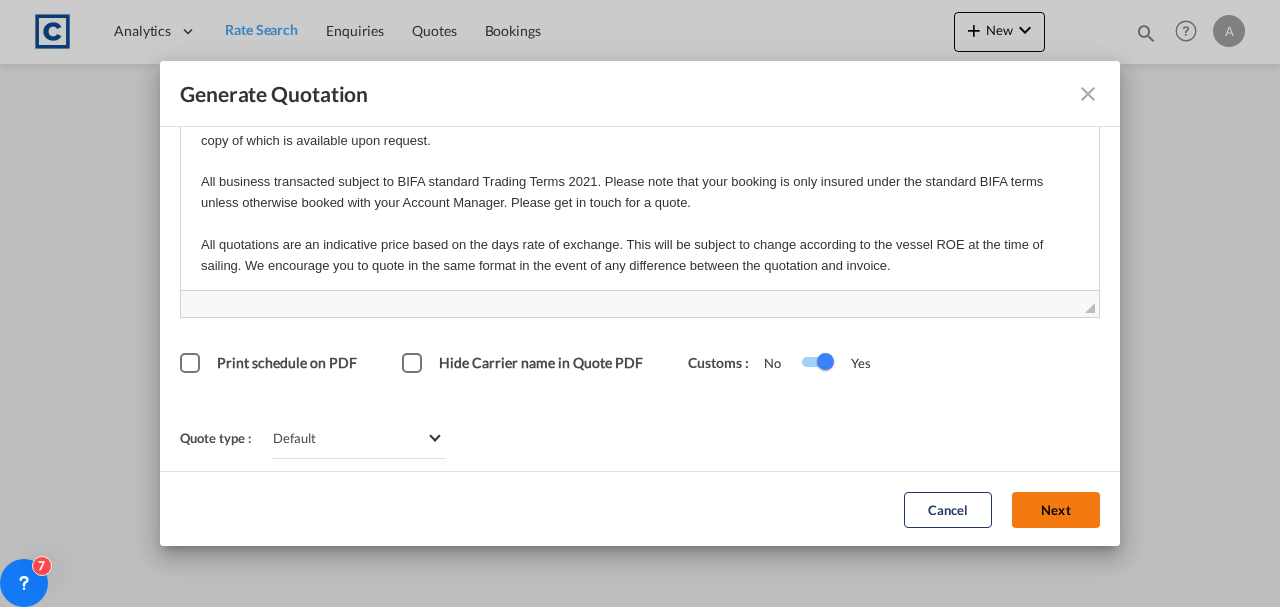 click on "Next" at bounding box center (1056, 509) 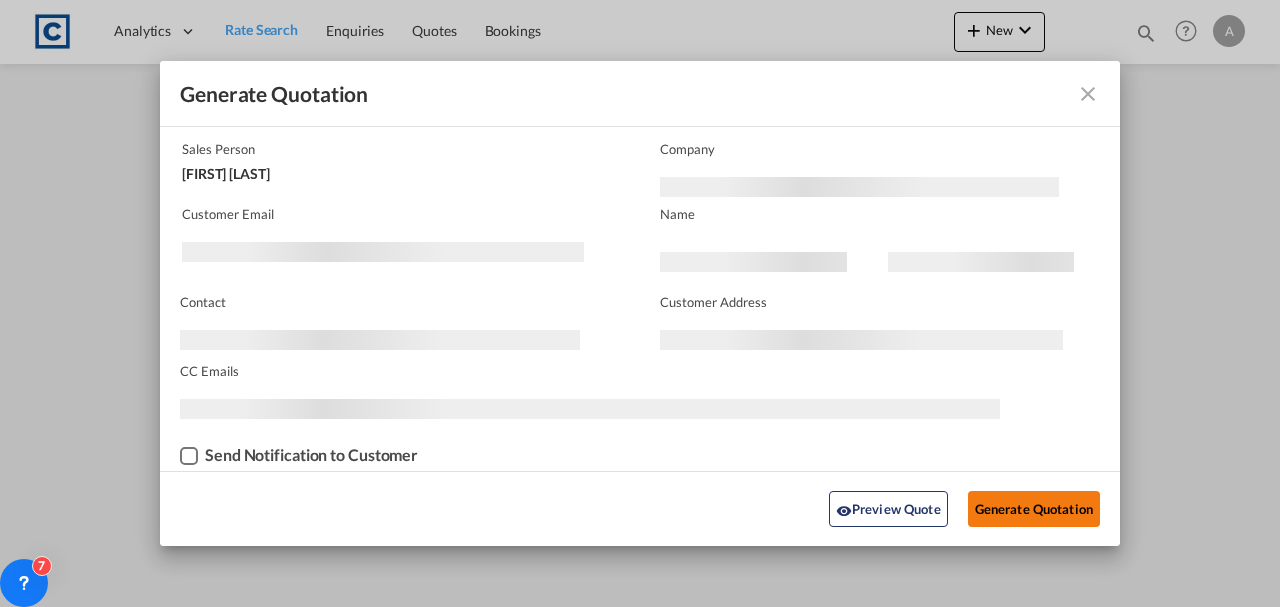 scroll, scrollTop: 121, scrollLeft: 0, axis: vertical 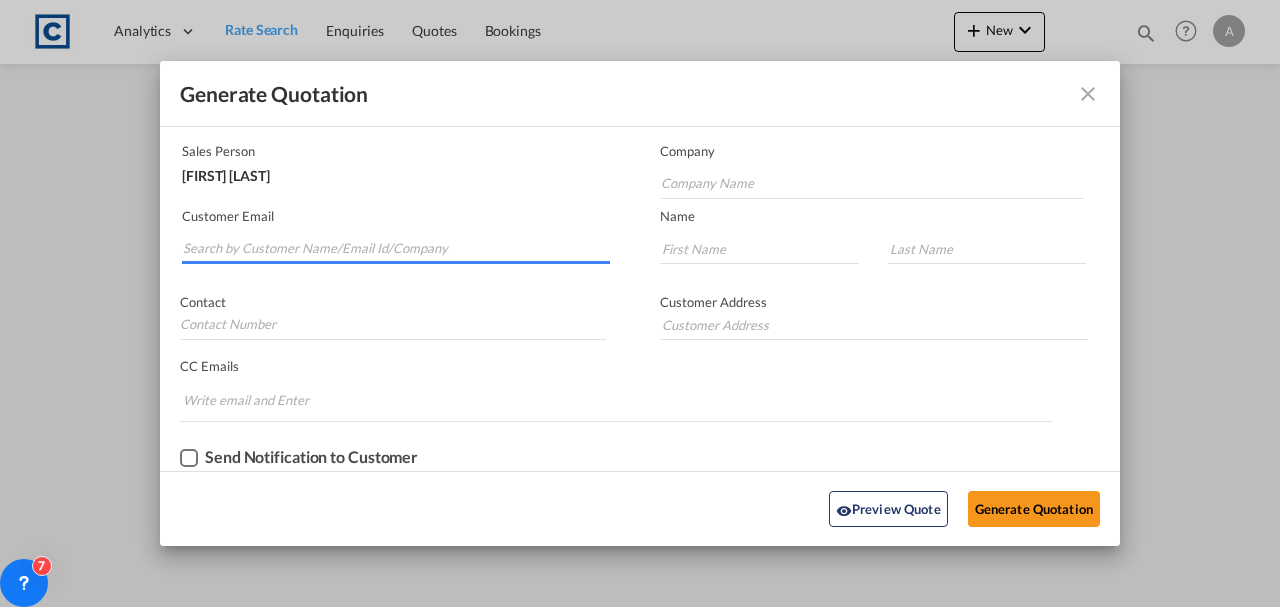 click at bounding box center (396, 249) 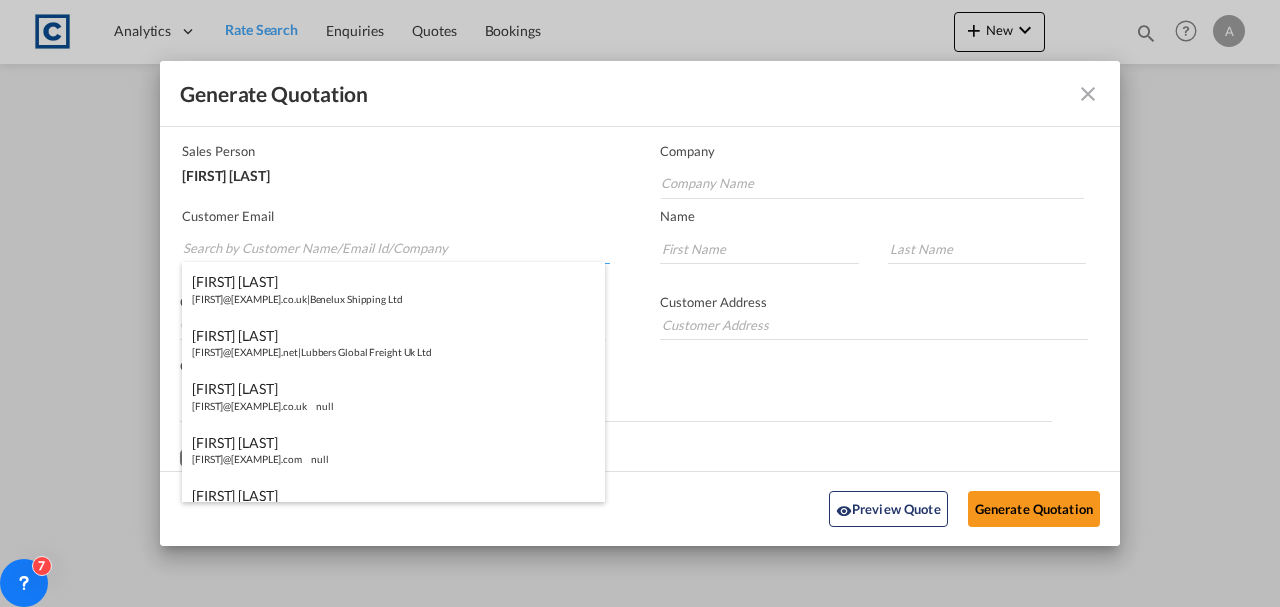 paste on "sales@ktluk.com" 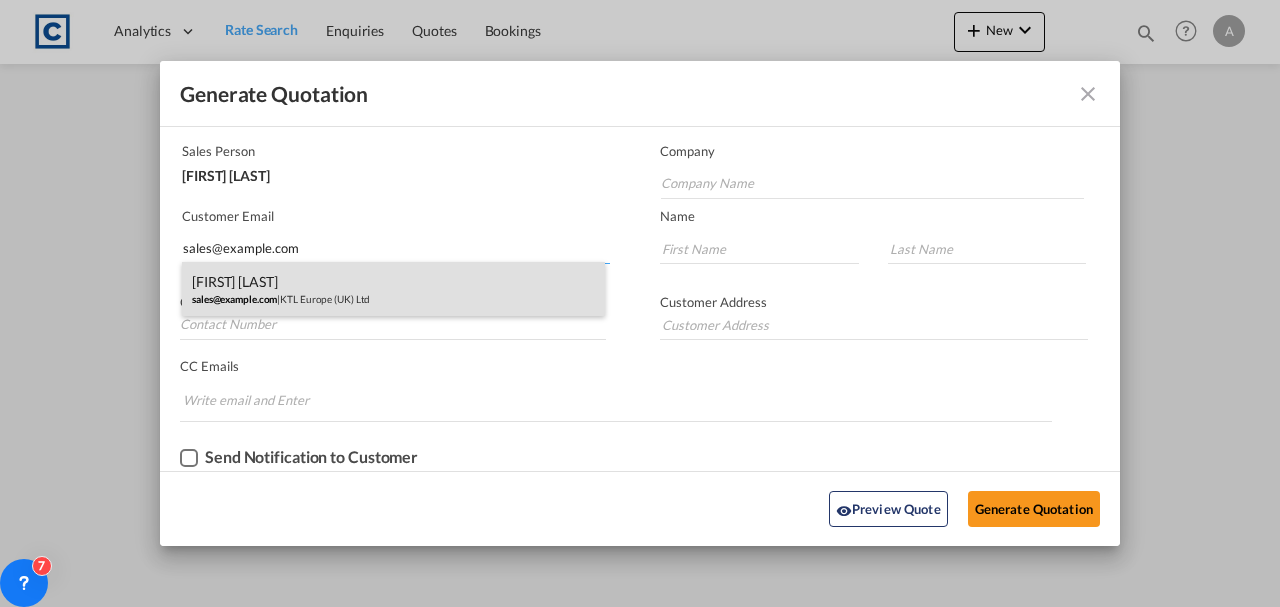 type on "sales@ktluk.com" 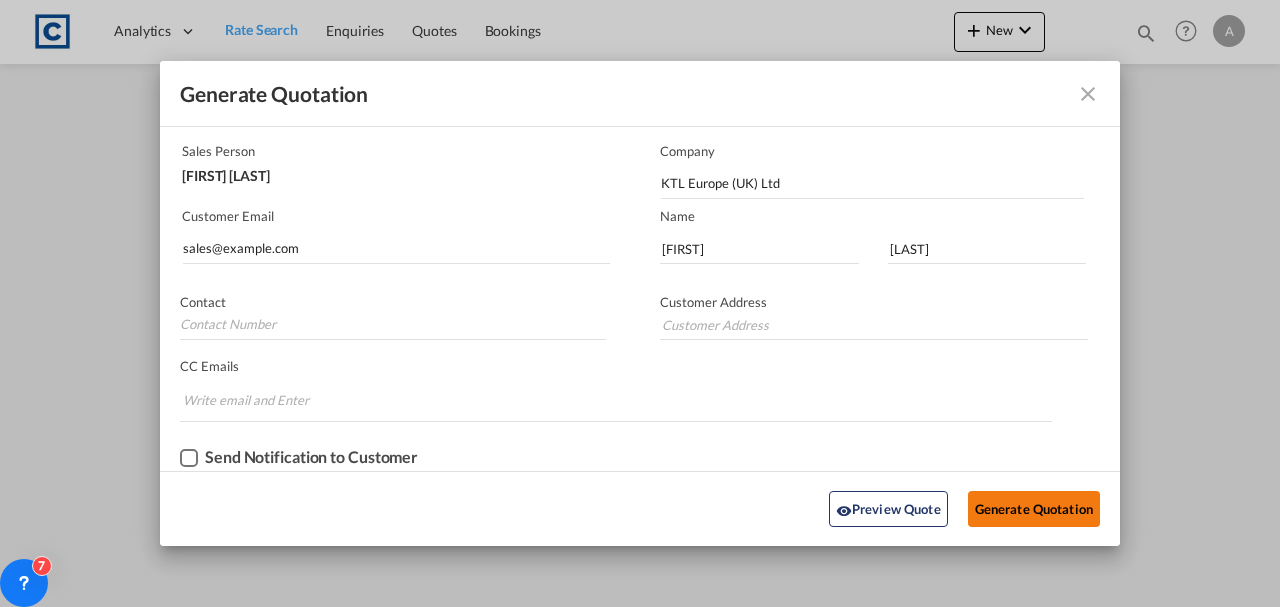 click on "Generate Quotation" at bounding box center [1034, 509] 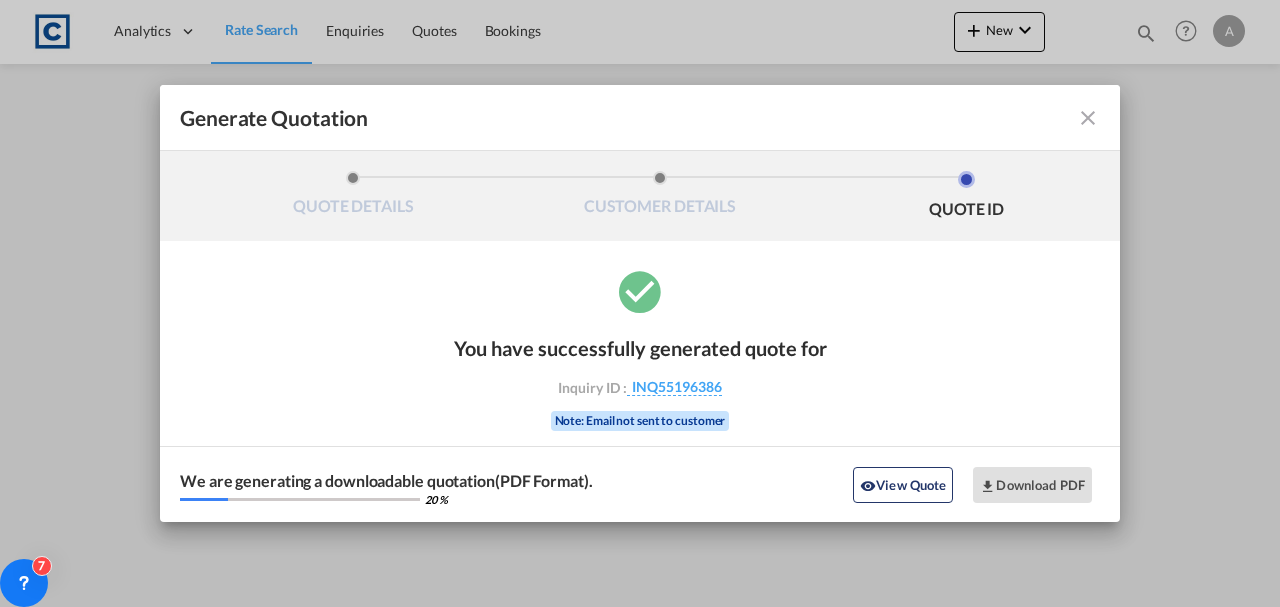 scroll, scrollTop: 0, scrollLeft: 0, axis: both 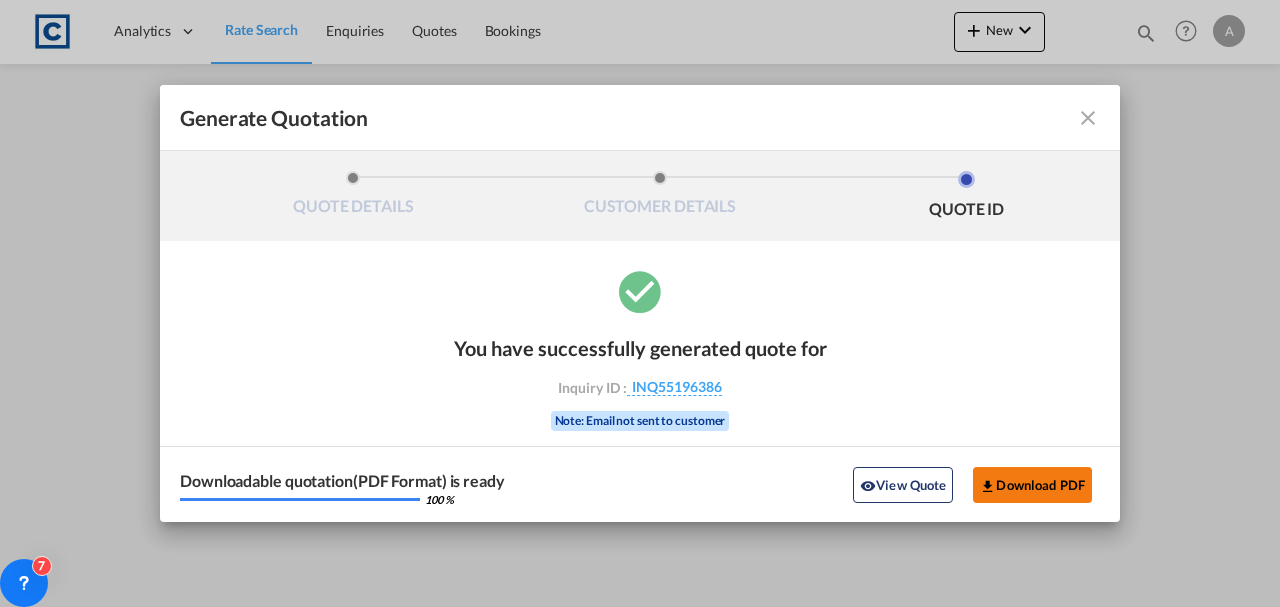 click on "Download PDF" at bounding box center [1032, 485] 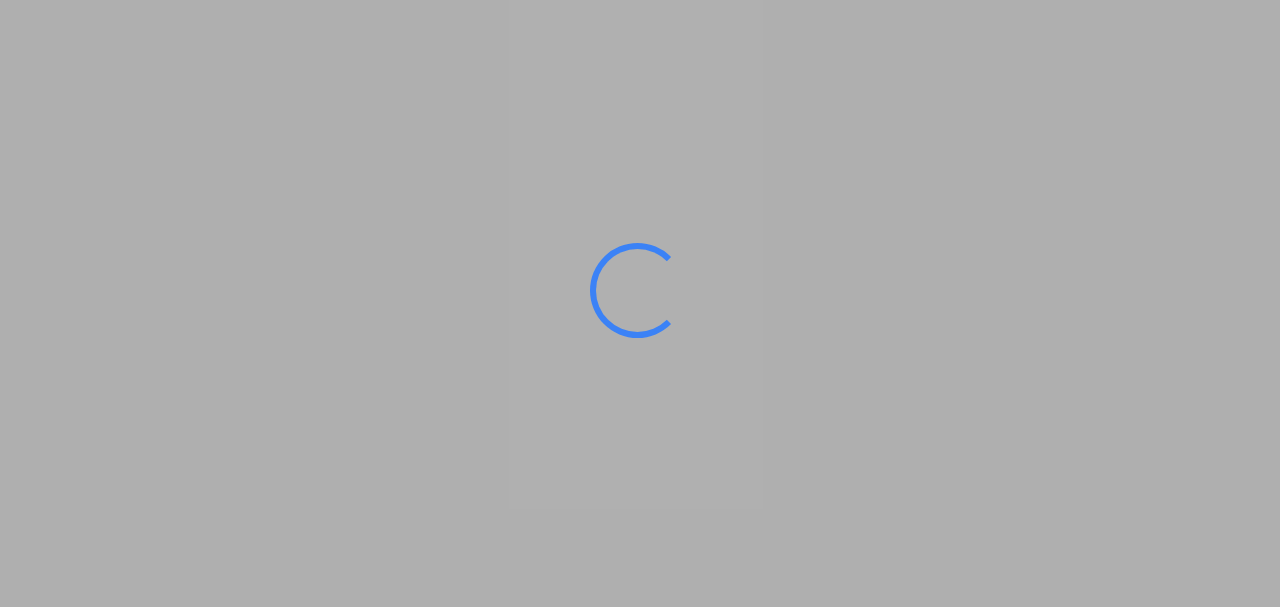 scroll, scrollTop: 0, scrollLeft: 0, axis: both 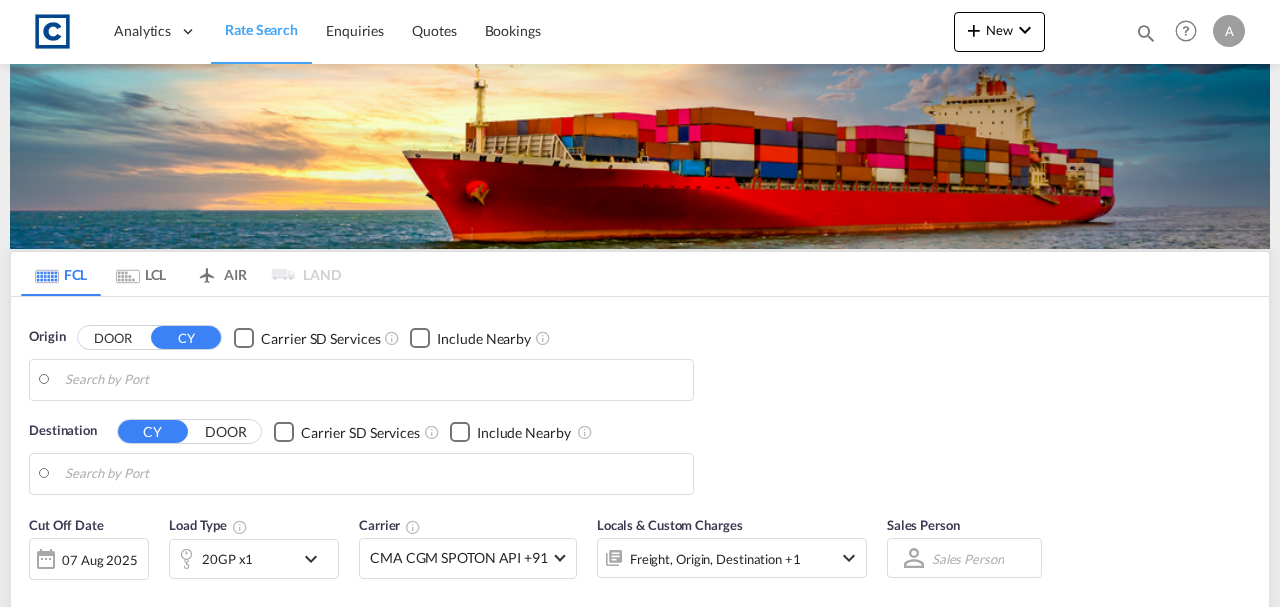 type on "[POSTCODE], [REGION] [LOCALITY]" 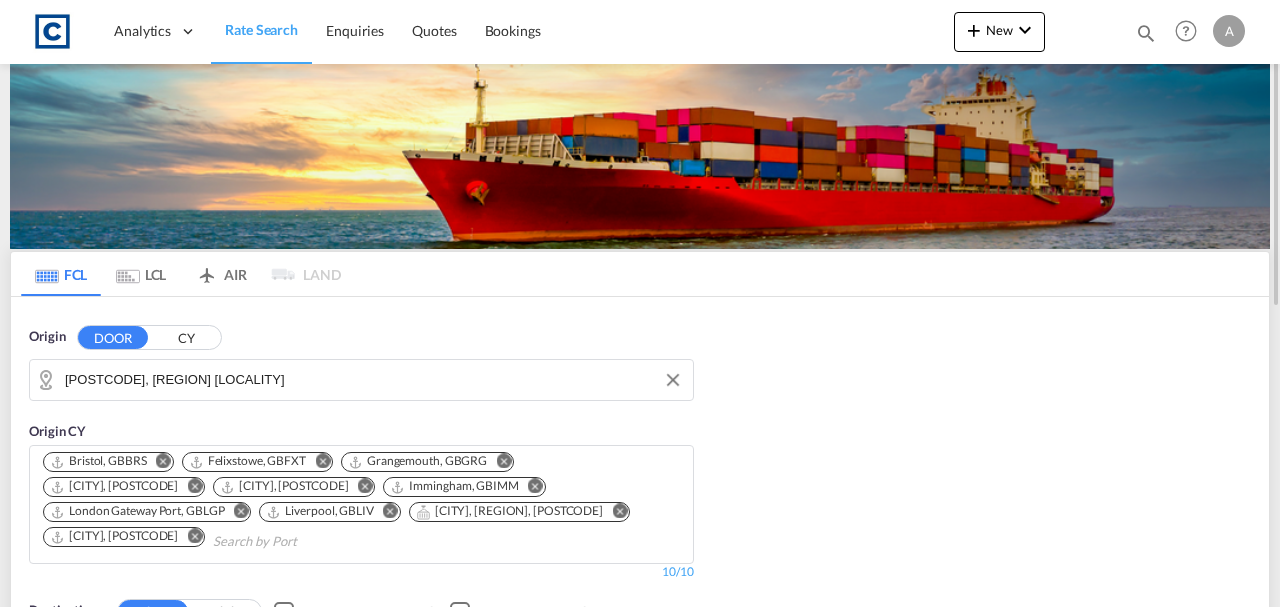 click on "[POSTCODE], [REGION] [LOCALITY]" at bounding box center (374, 380) 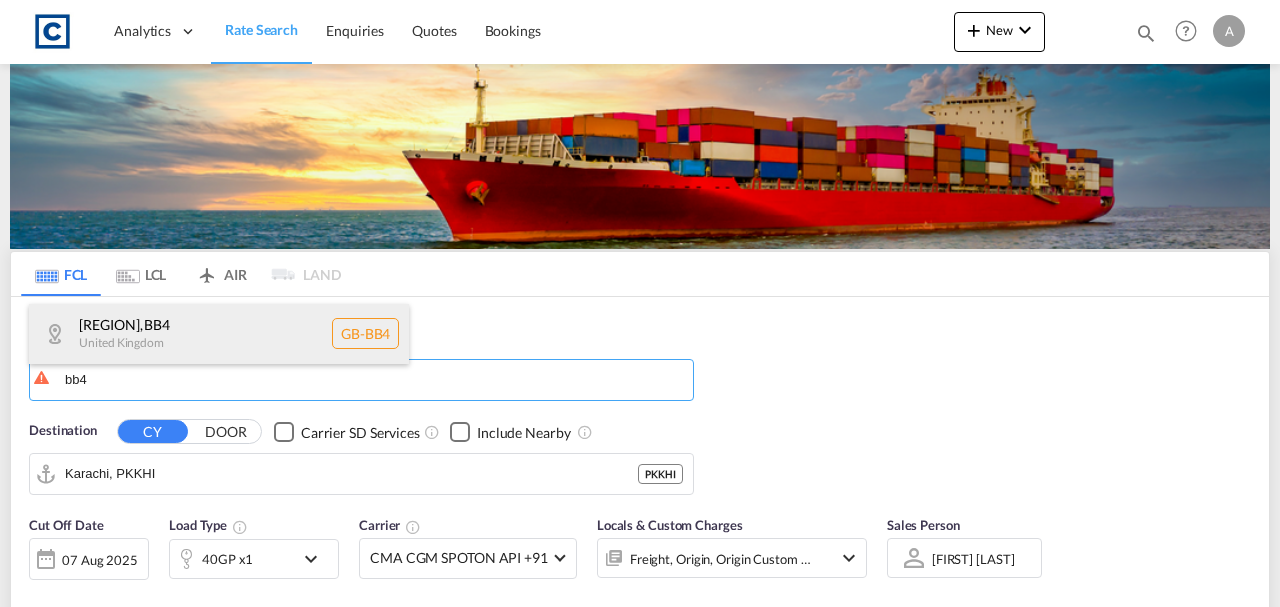 click on "Rossendale ,
BB4
United Kingdom
GB-BB4" at bounding box center (219, 334) 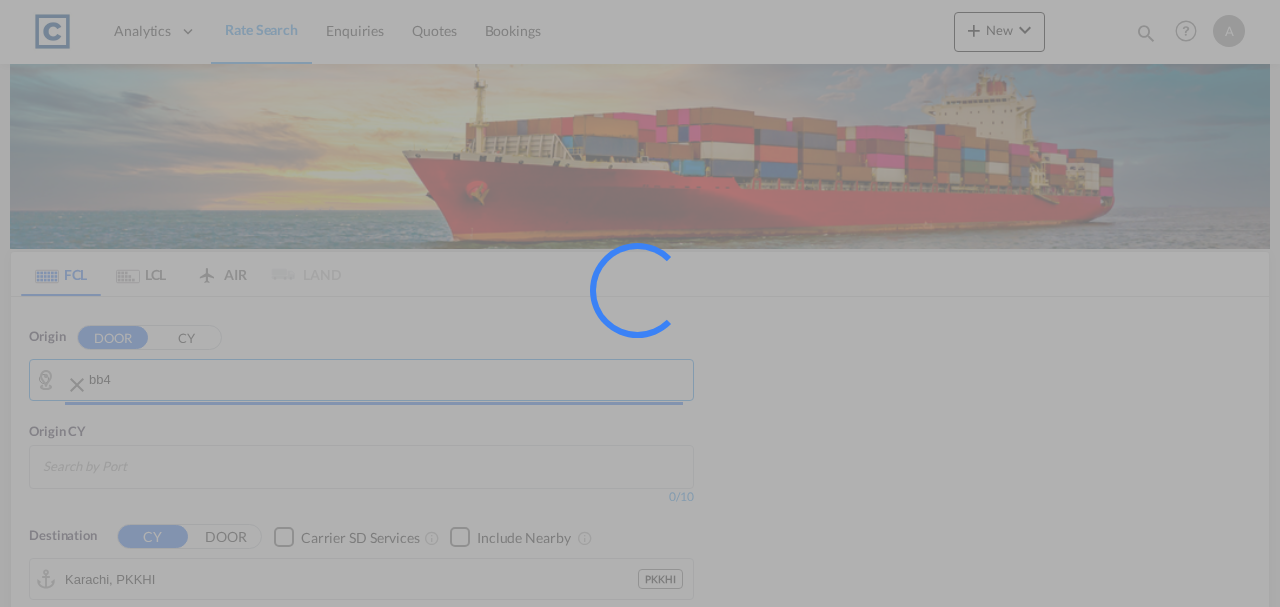 type on "GB-BB4, Rossendale" 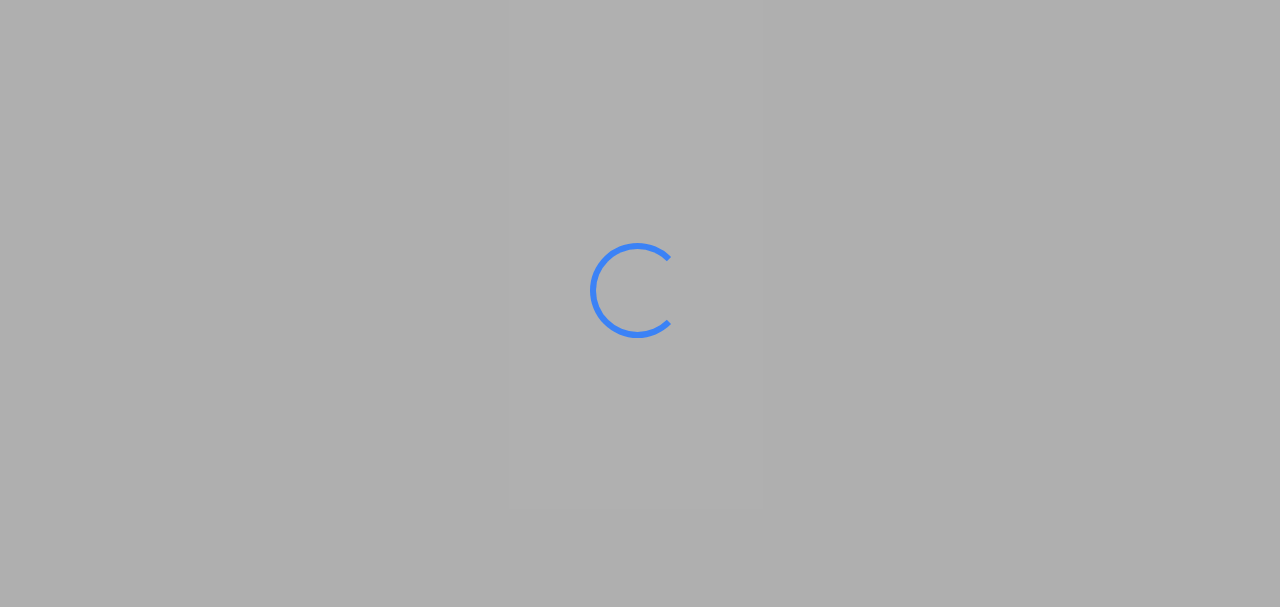 scroll, scrollTop: 0, scrollLeft: 0, axis: both 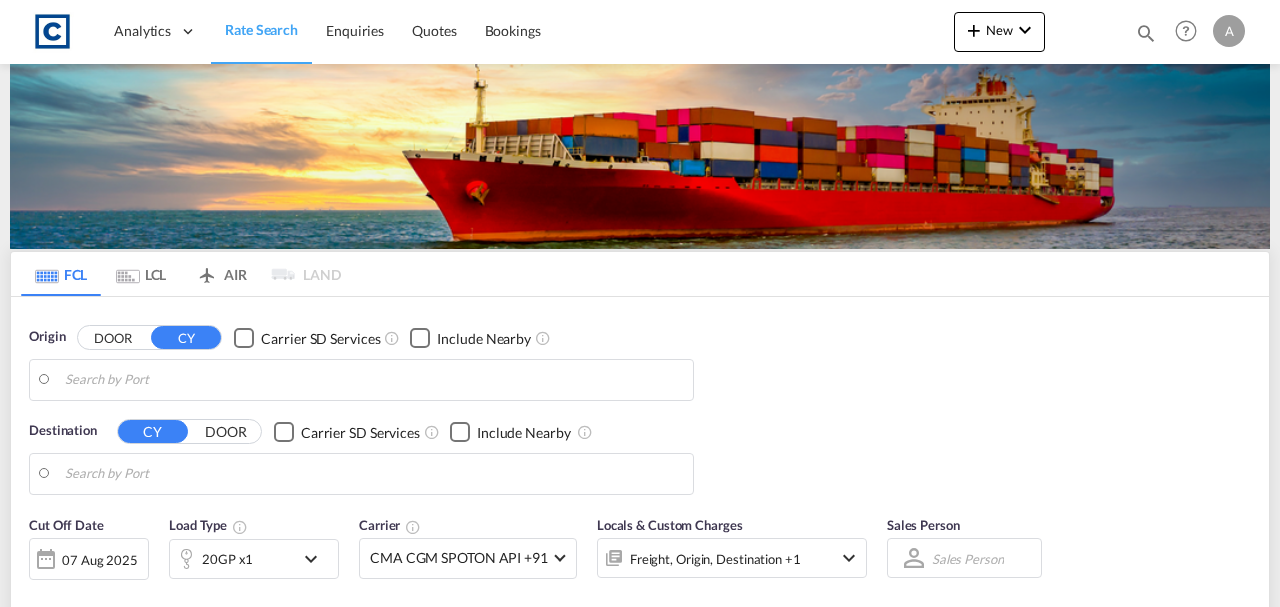 type on "[COUNTRY_CODE]-[POSTAL_CODE], [CITY]" 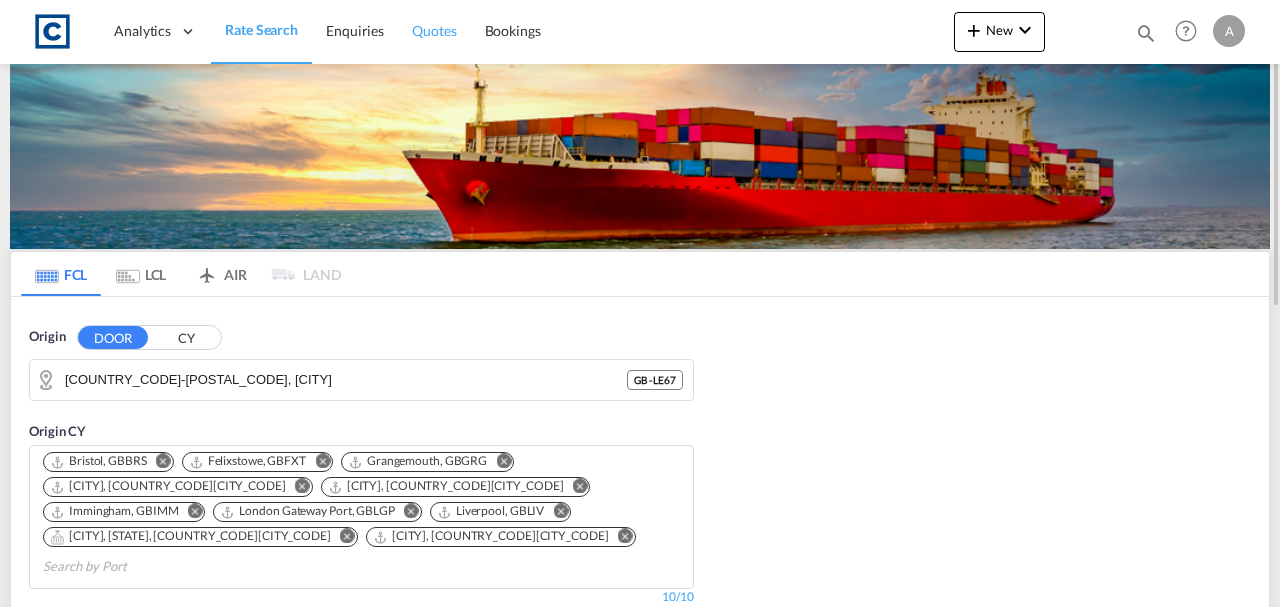 click on "Quotes" at bounding box center [434, 30] 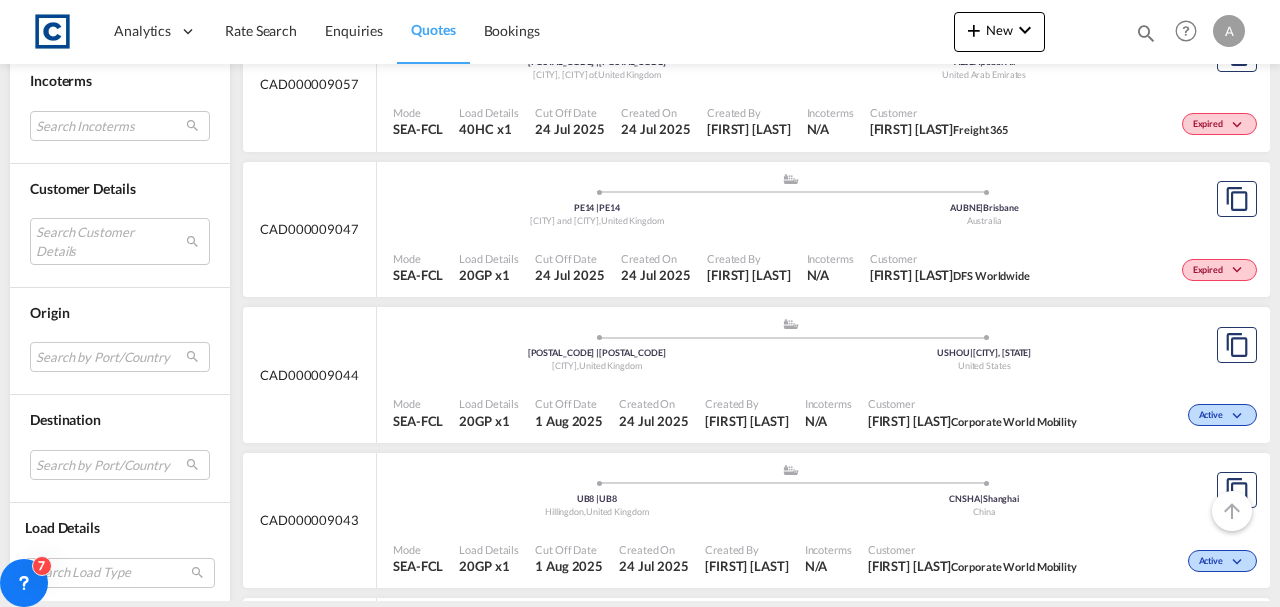 scroll, scrollTop: 10412, scrollLeft: 0, axis: vertical 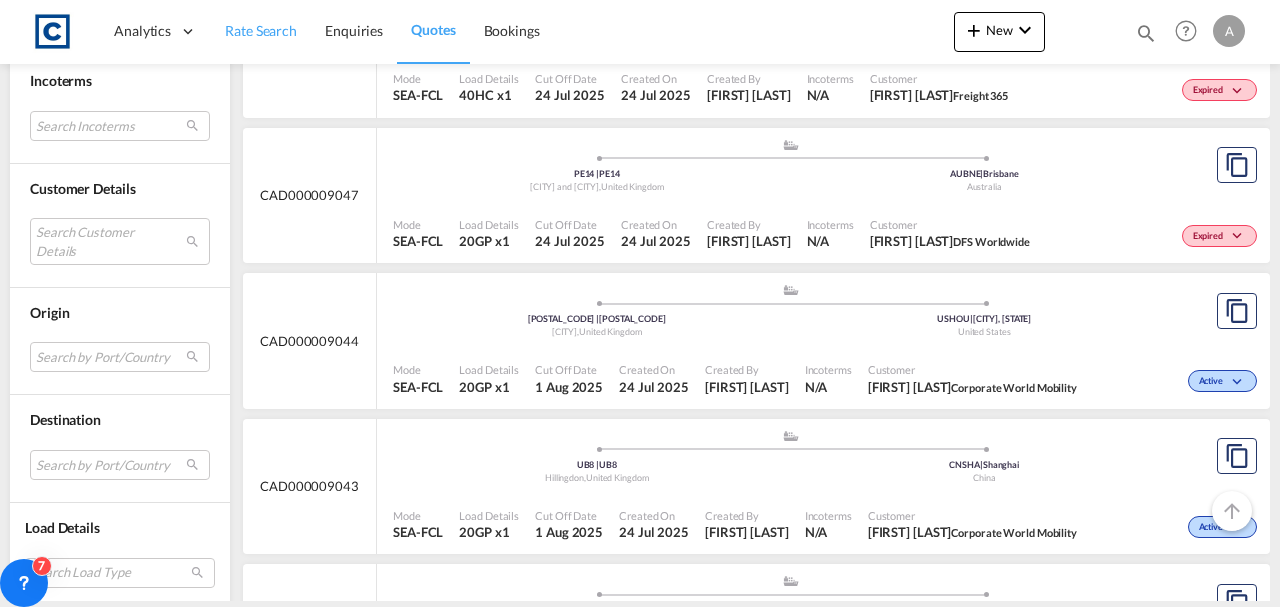 click on "Rate Search" at bounding box center [261, 30] 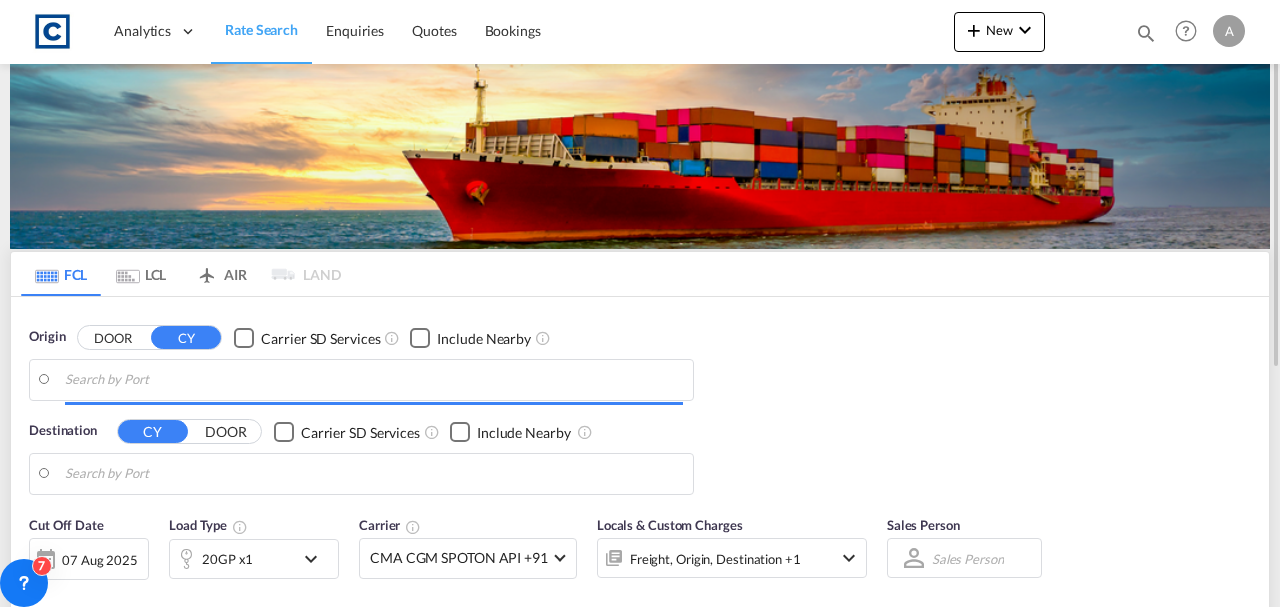 click at bounding box center (374, 380) 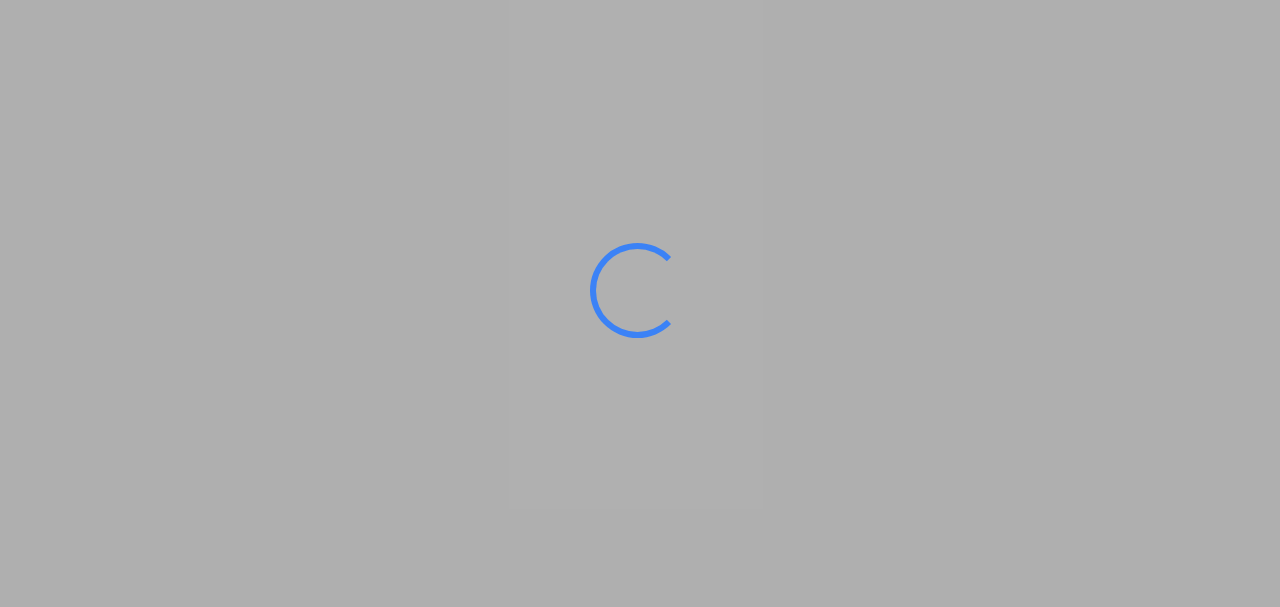 scroll, scrollTop: 0, scrollLeft: 0, axis: both 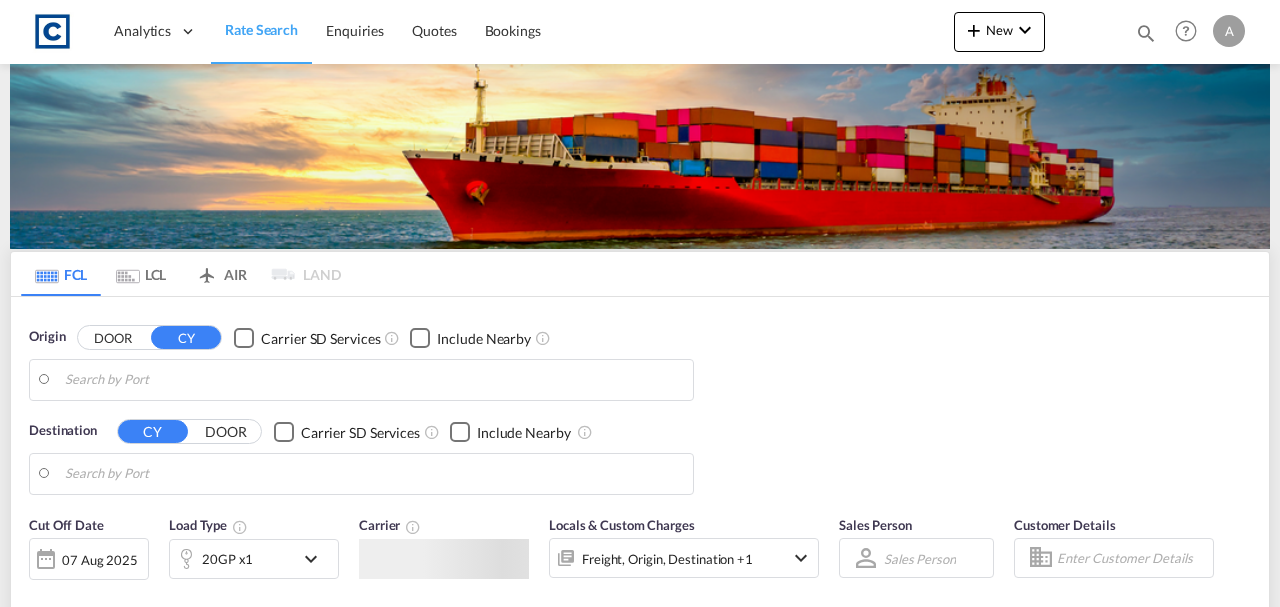 type on "[POSTAL_CODE], [CITY]" 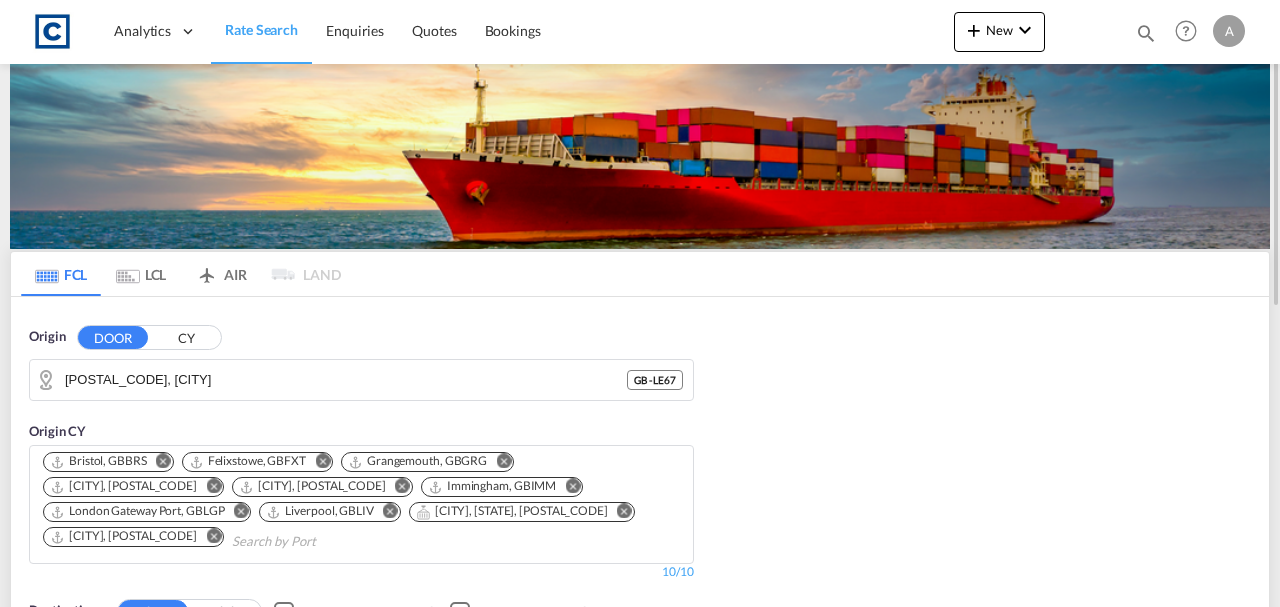 drag, startPoint x: 198, startPoint y: 334, endPoint x: 233, endPoint y: 361, distance: 44.20407 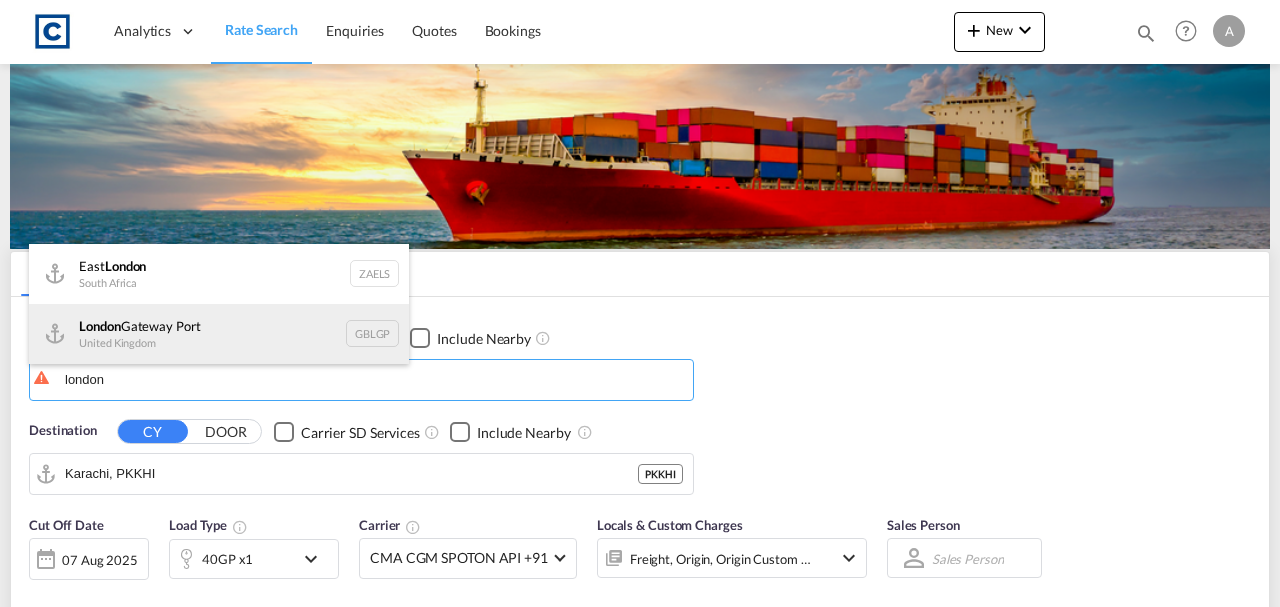 click on "[CITY] Port [COUNTRY]
[POSTAL_CODE]" at bounding box center (219, 334) 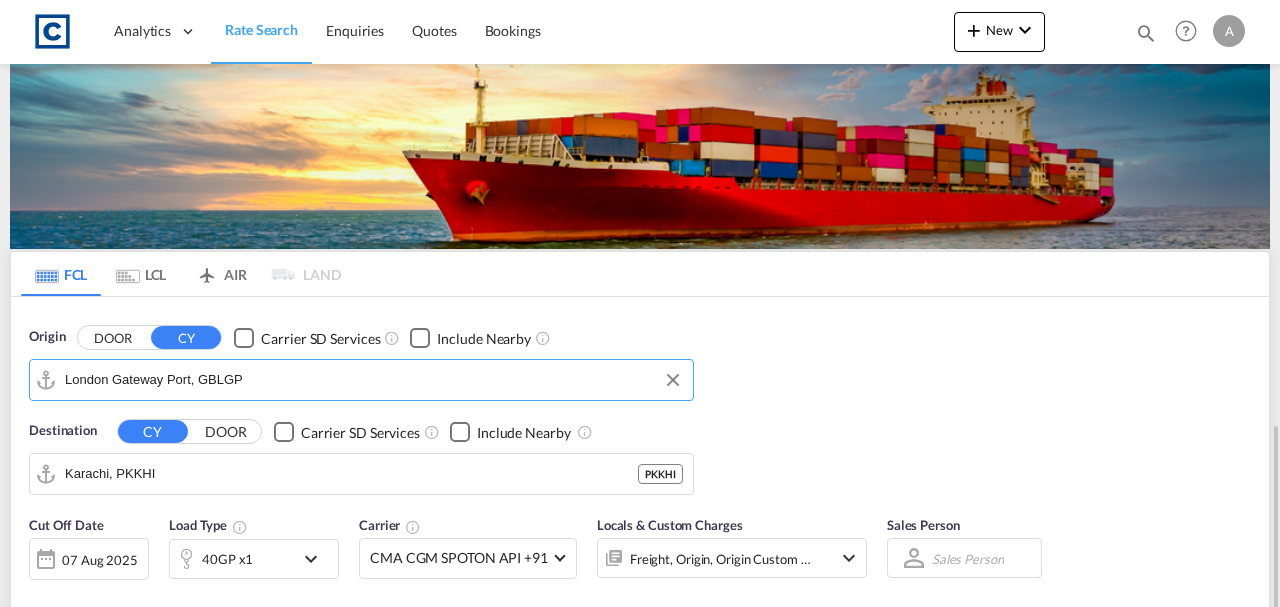 scroll, scrollTop: 266, scrollLeft: 0, axis: vertical 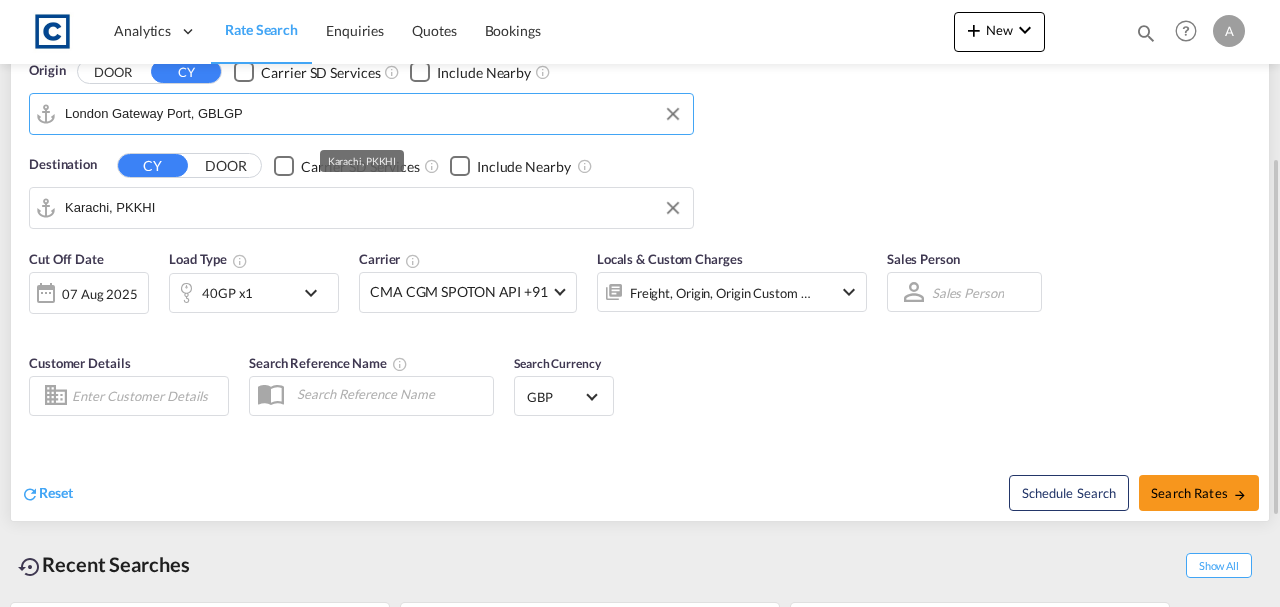 click on "Karachi, PKKHI" at bounding box center [374, 208] 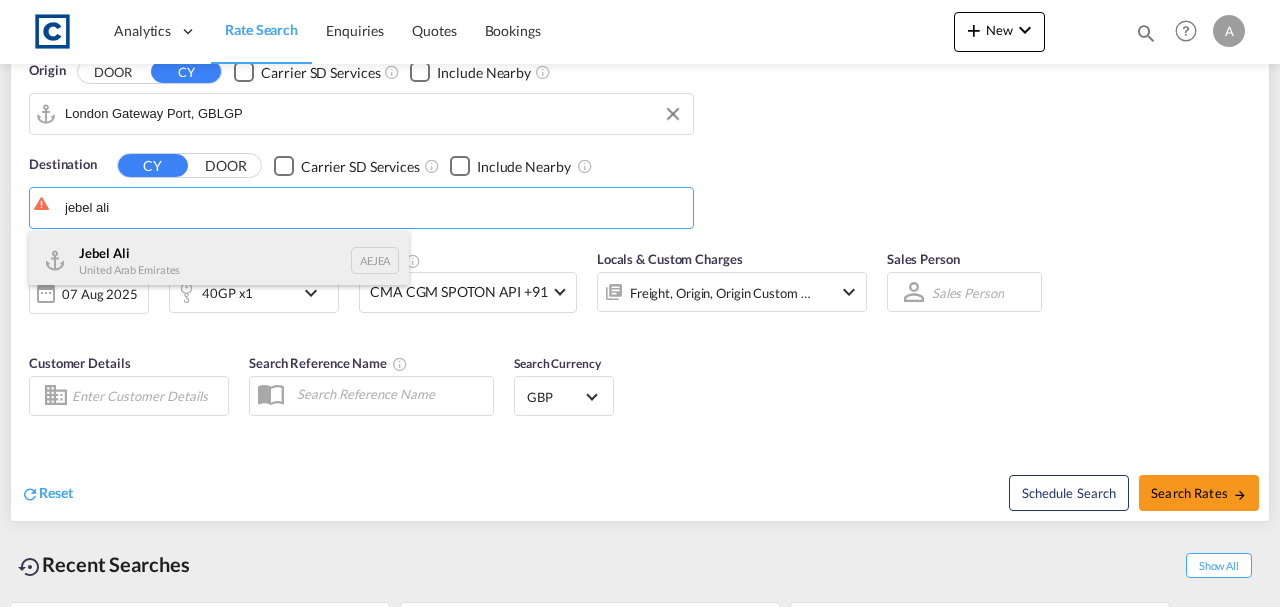 click on "[CITY]
[COUNTRY]
[POSTAL_CODE]" at bounding box center (219, 261) 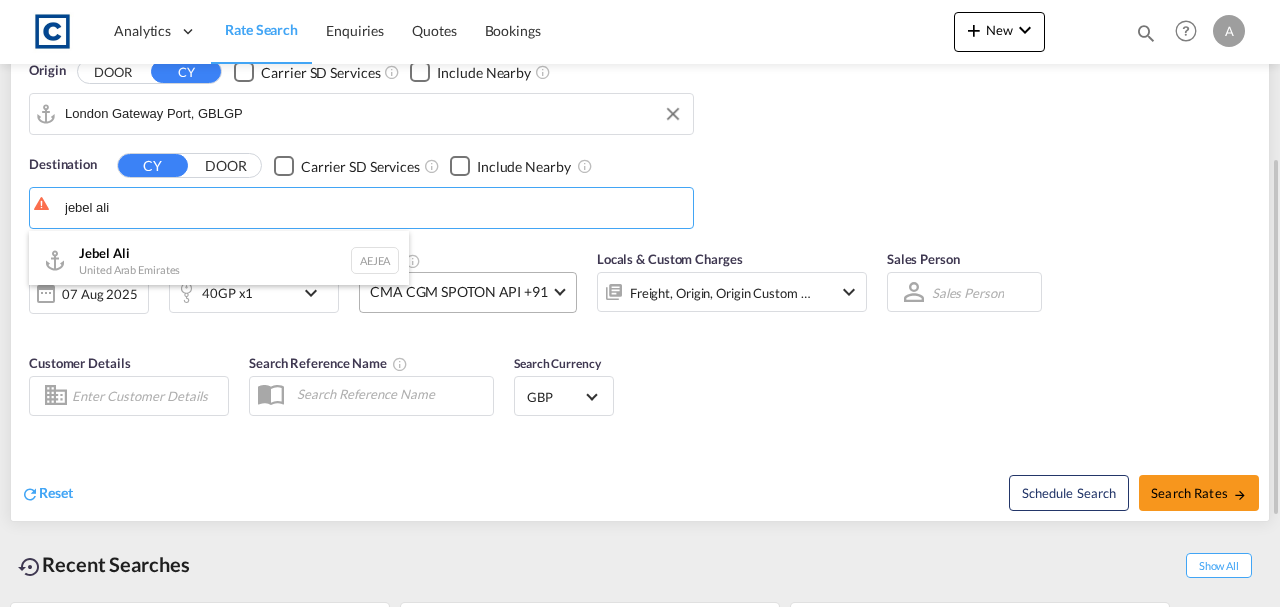 type on "Jebel Ali, AEJEA" 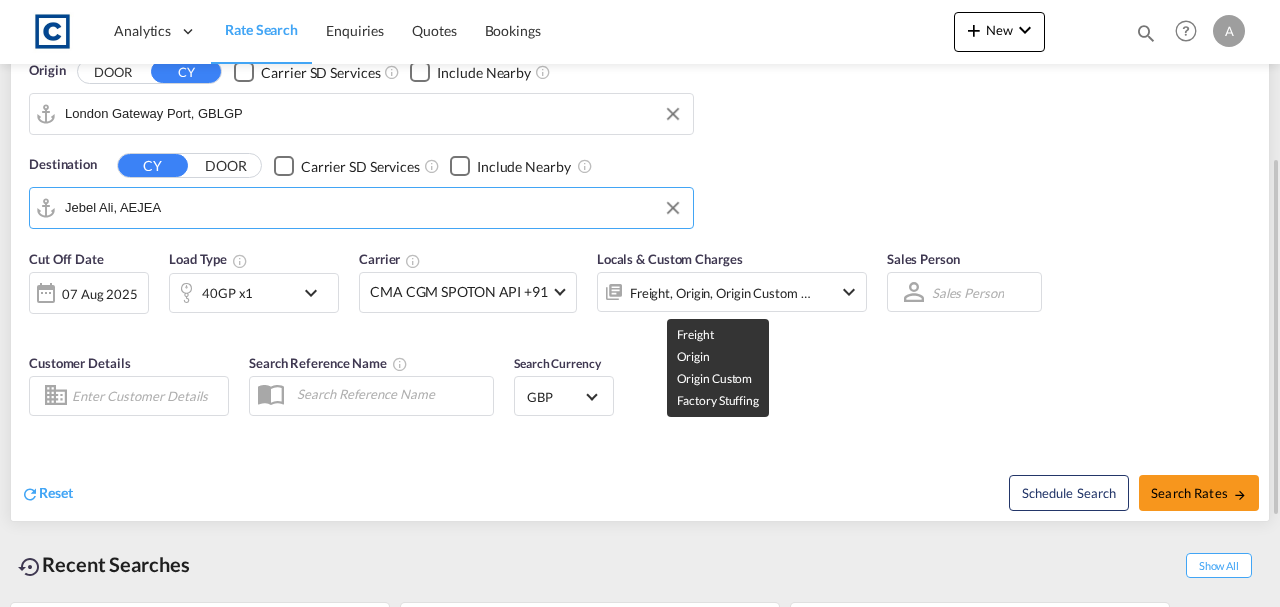 click on "Freight,  Origin,  Origin Custom +1" at bounding box center [721, 293] 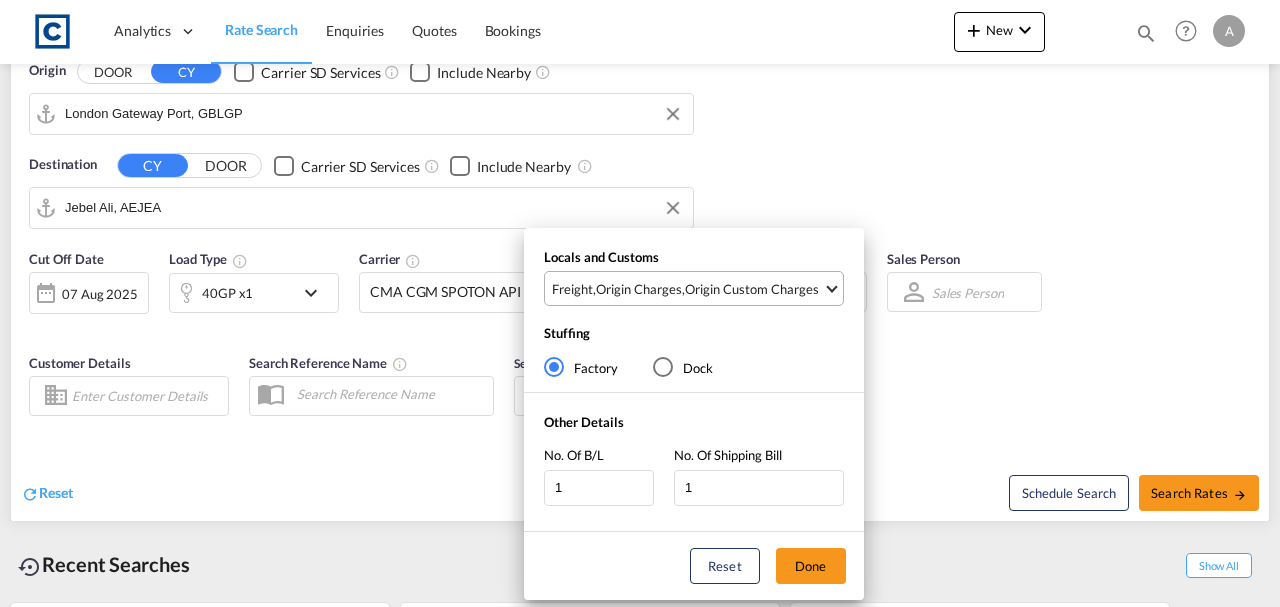 click on "Origin Custom Charges" at bounding box center [752, 289] 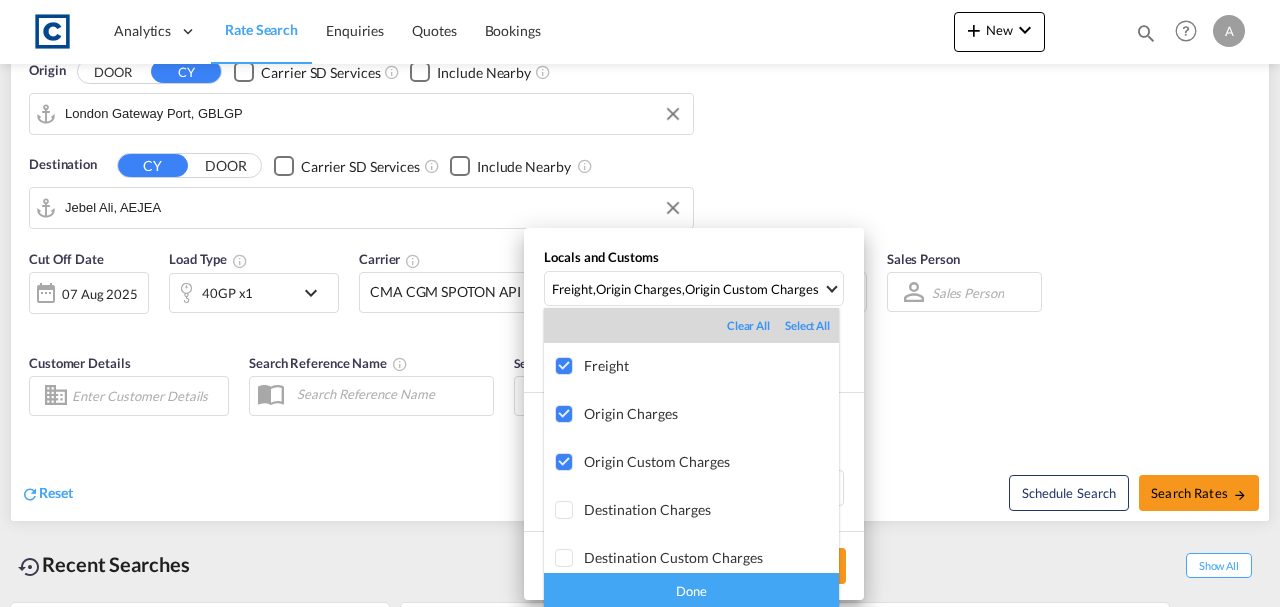 click on "Done" at bounding box center [691, 590] 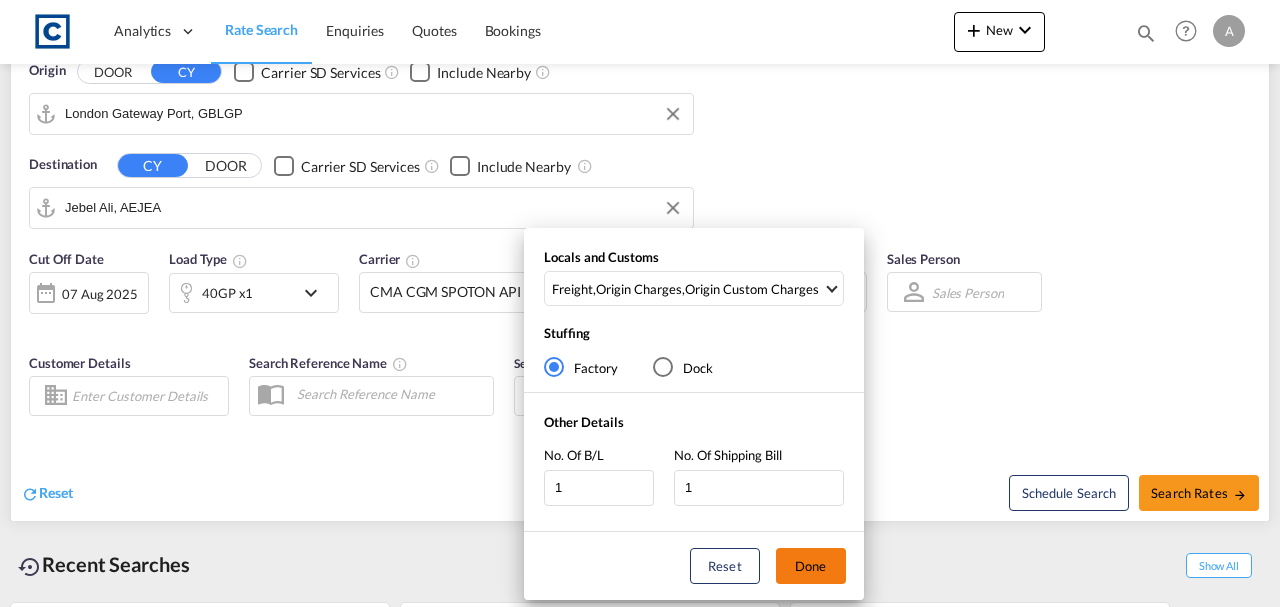 click on "Done" at bounding box center [811, 566] 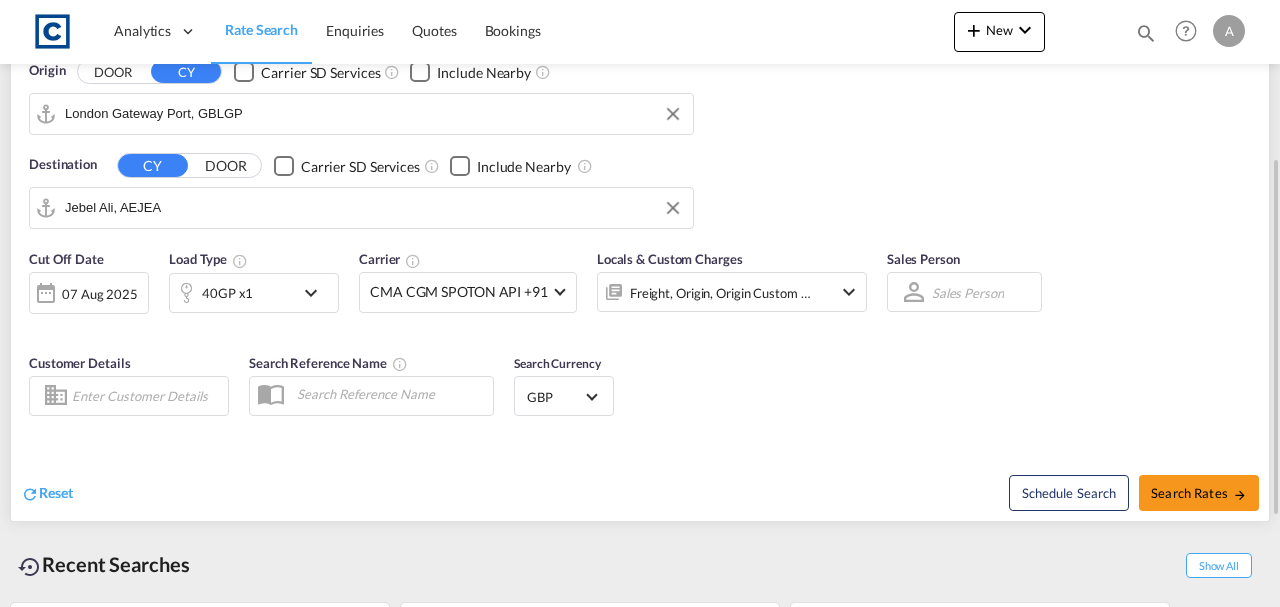 click on "Freight,  Origin,  Origin Custom +1" at bounding box center [721, 293] 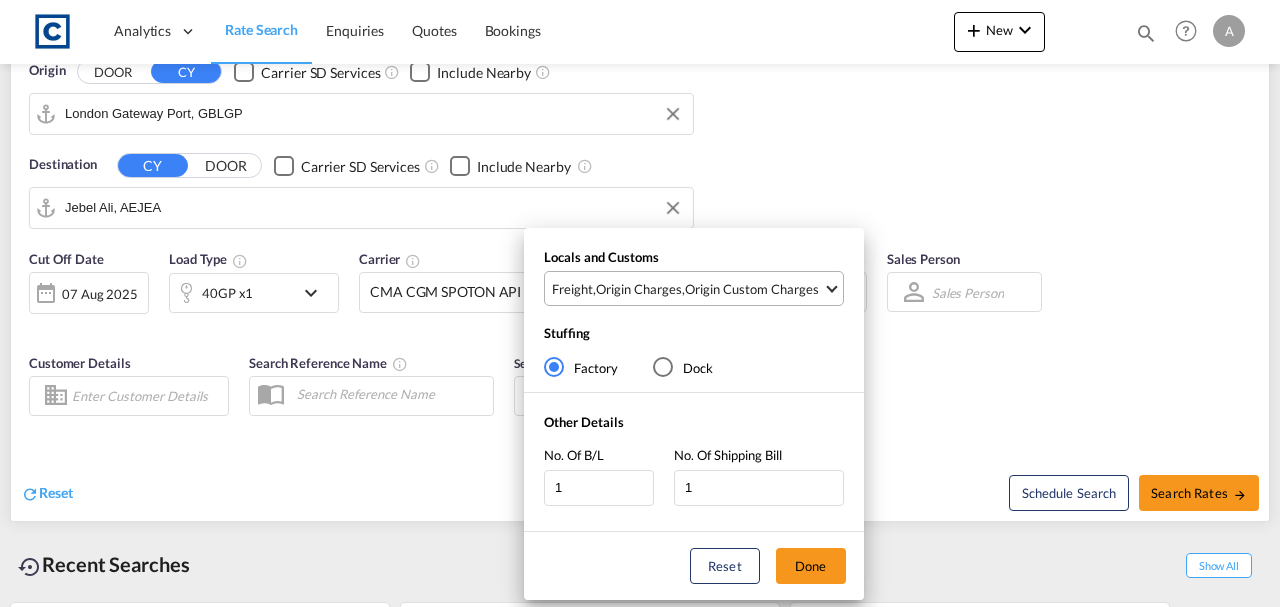 click on "Origin Custom Charges" at bounding box center [752, 289] 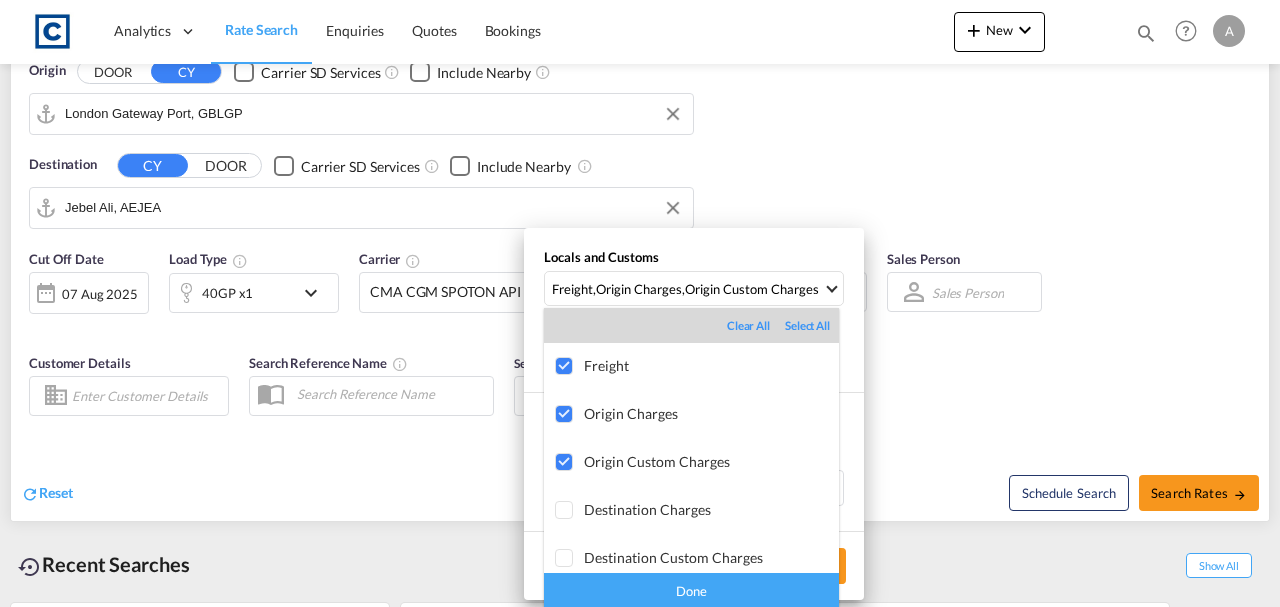 click on "Done" at bounding box center (691, 590) 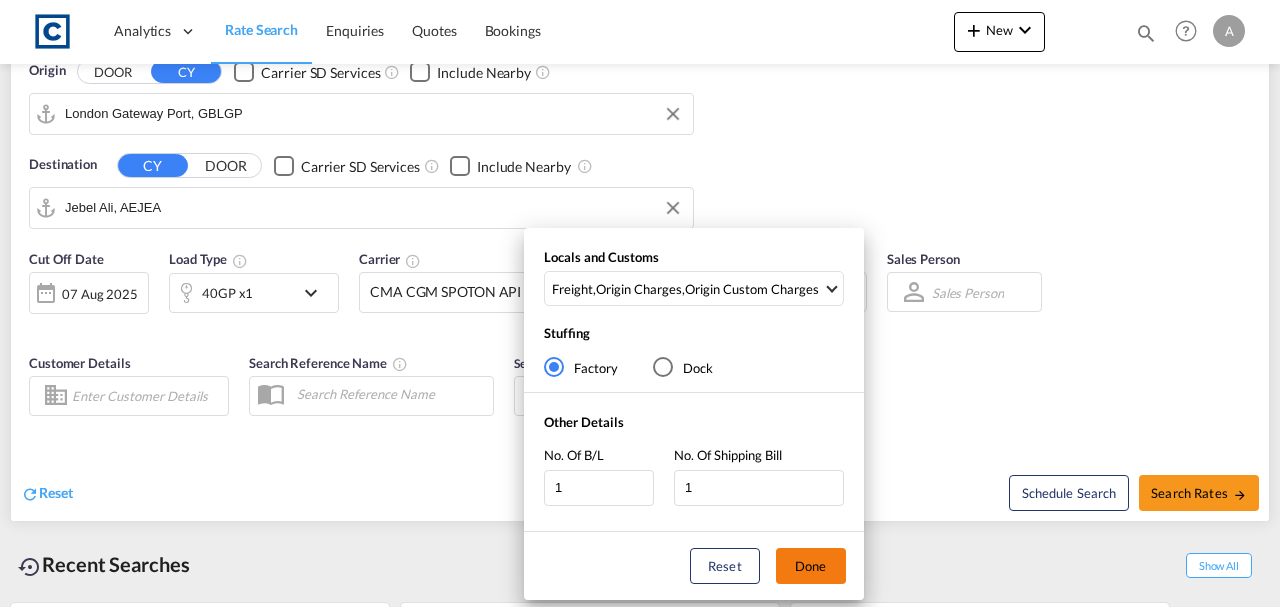 click on "Done" at bounding box center (811, 566) 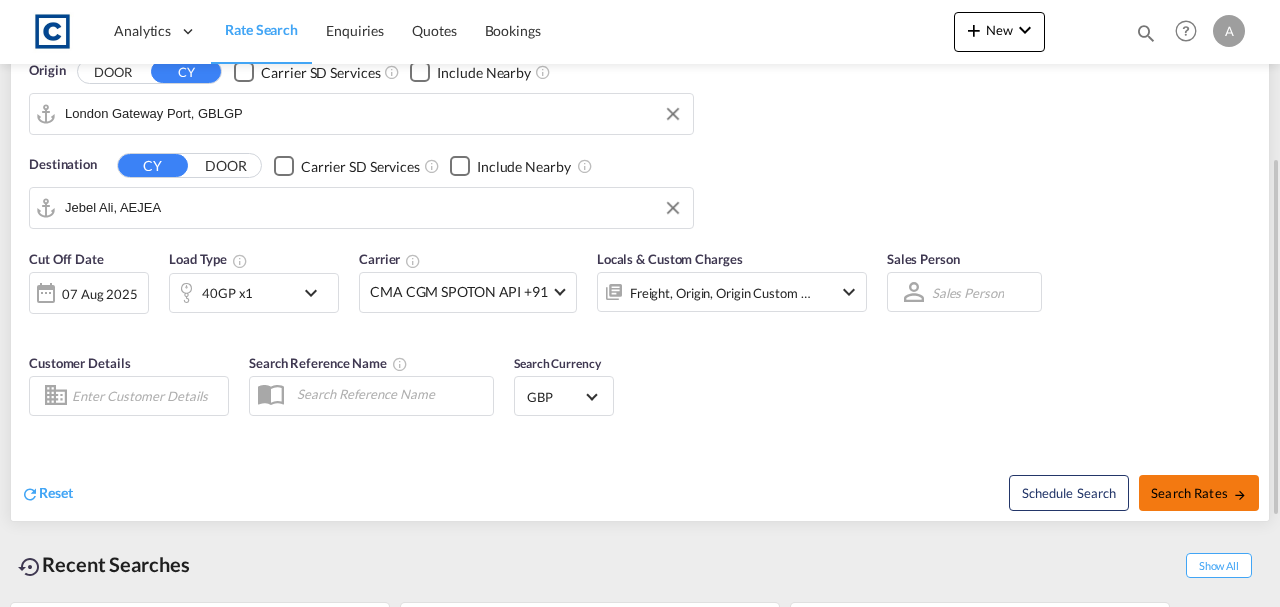 click on "Search Rates" at bounding box center [1199, 493] 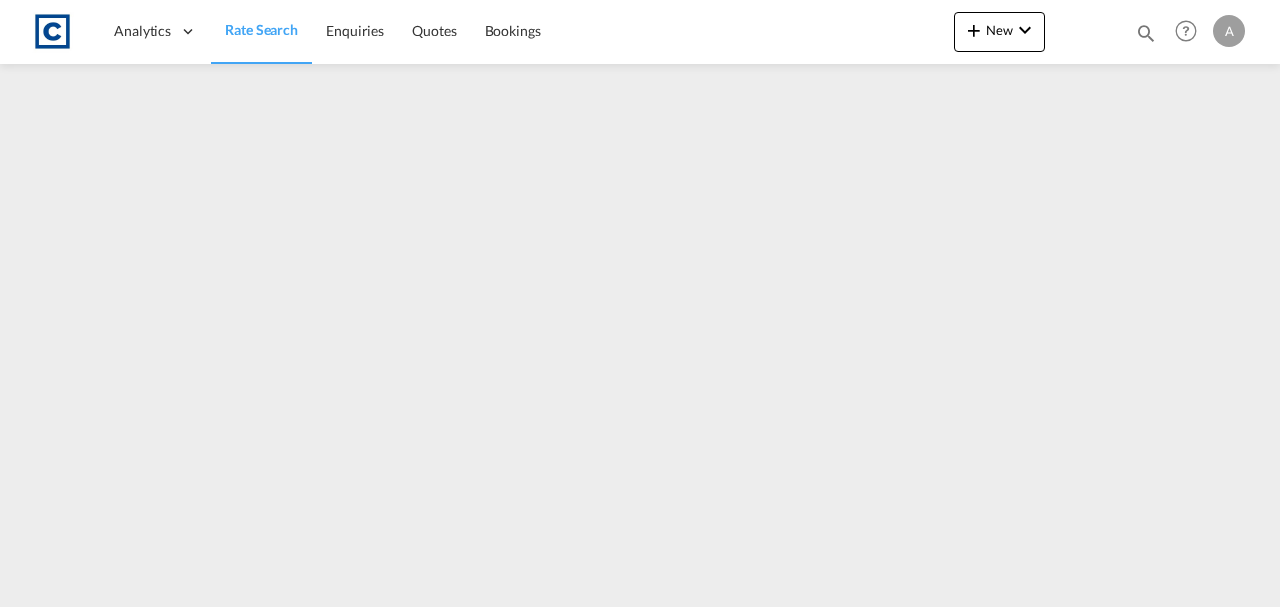 scroll, scrollTop: 0, scrollLeft: 0, axis: both 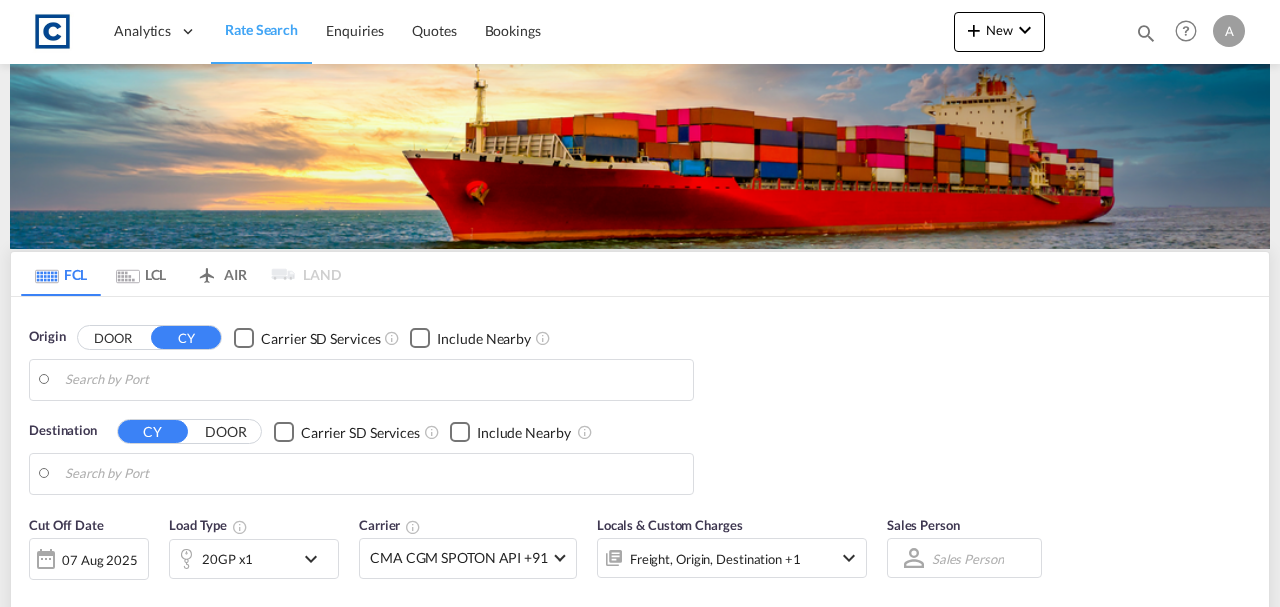 type on "London Gateway Port, GBLGP" 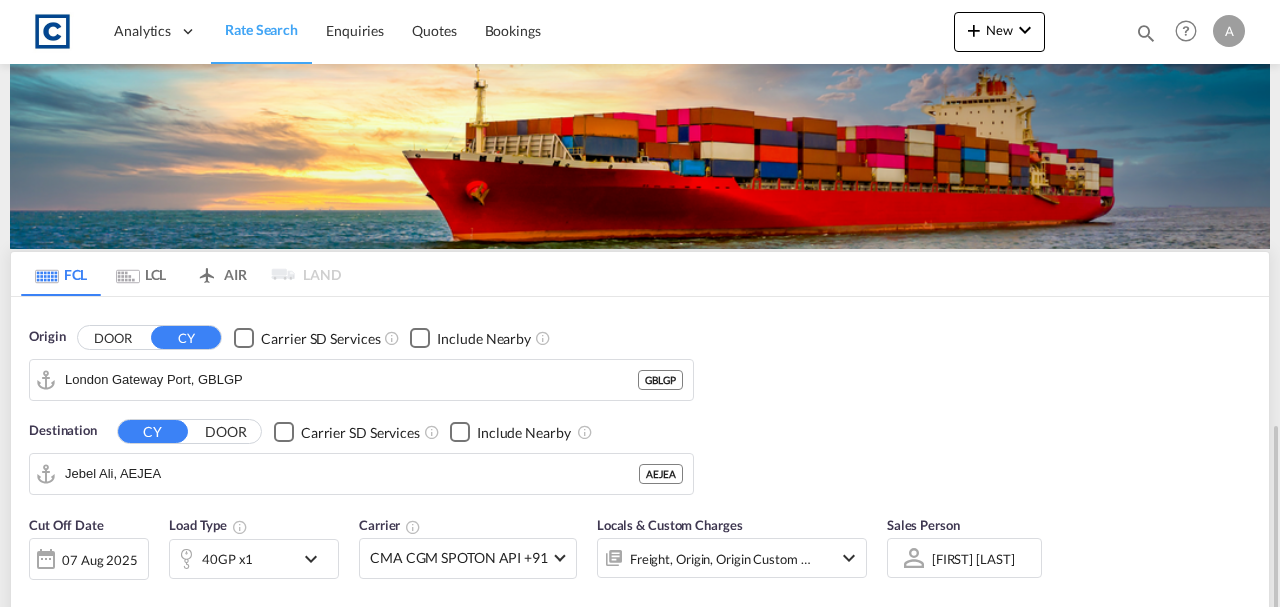 scroll, scrollTop: 266, scrollLeft: 0, axis: vertical 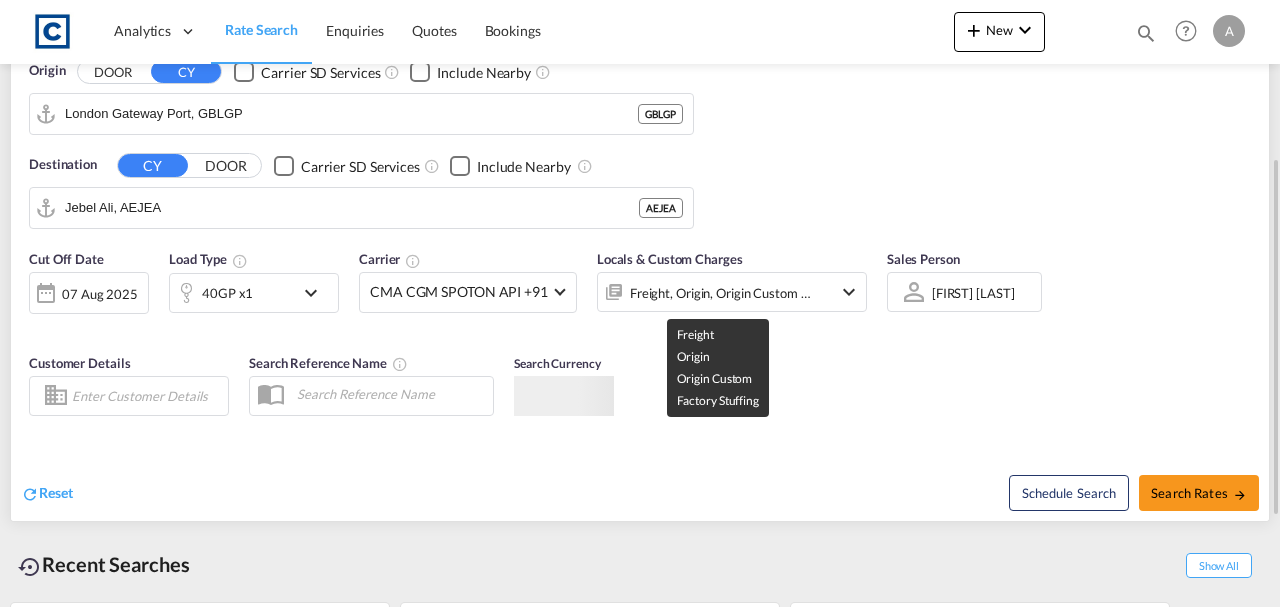 click on "Freight,  Origin,  Origin Custom +1" at bounding box center (721, 293) 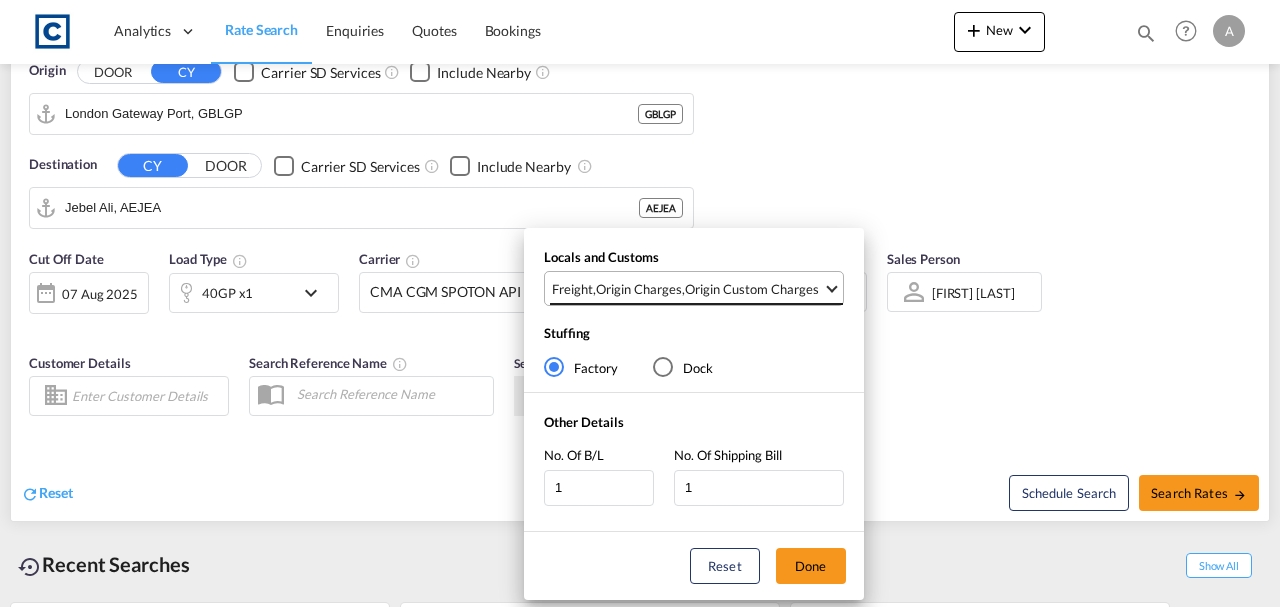 click on "Origin Custom Charges" at bounding box center (752, 289) 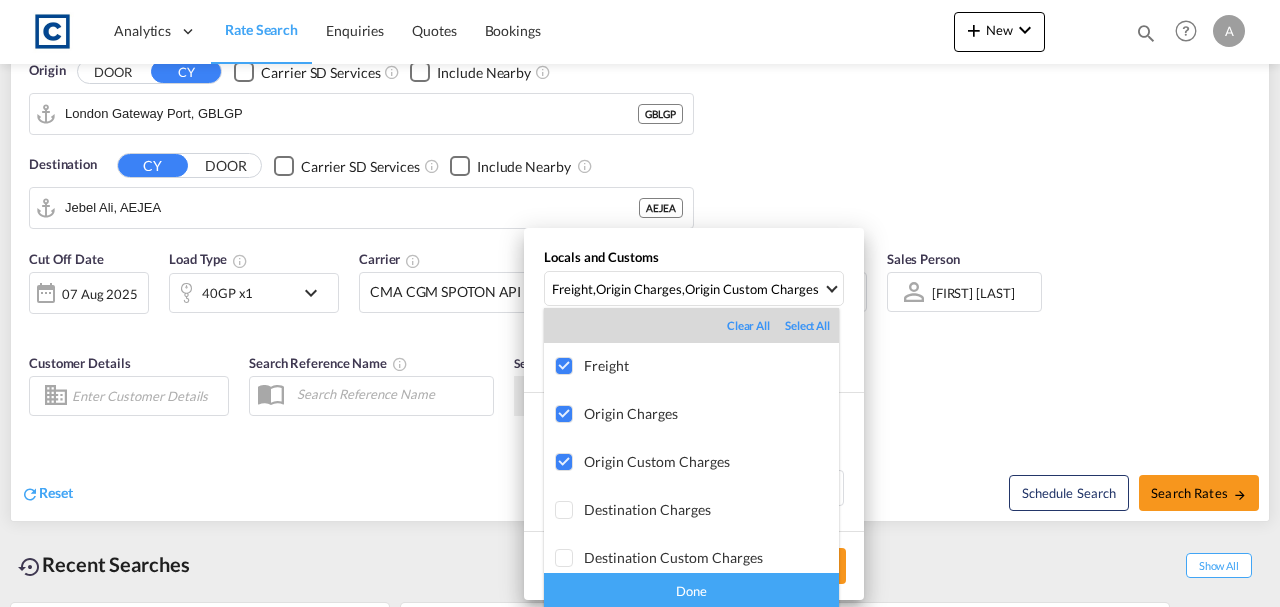 click on "Done" at bounding box center [691, 590] 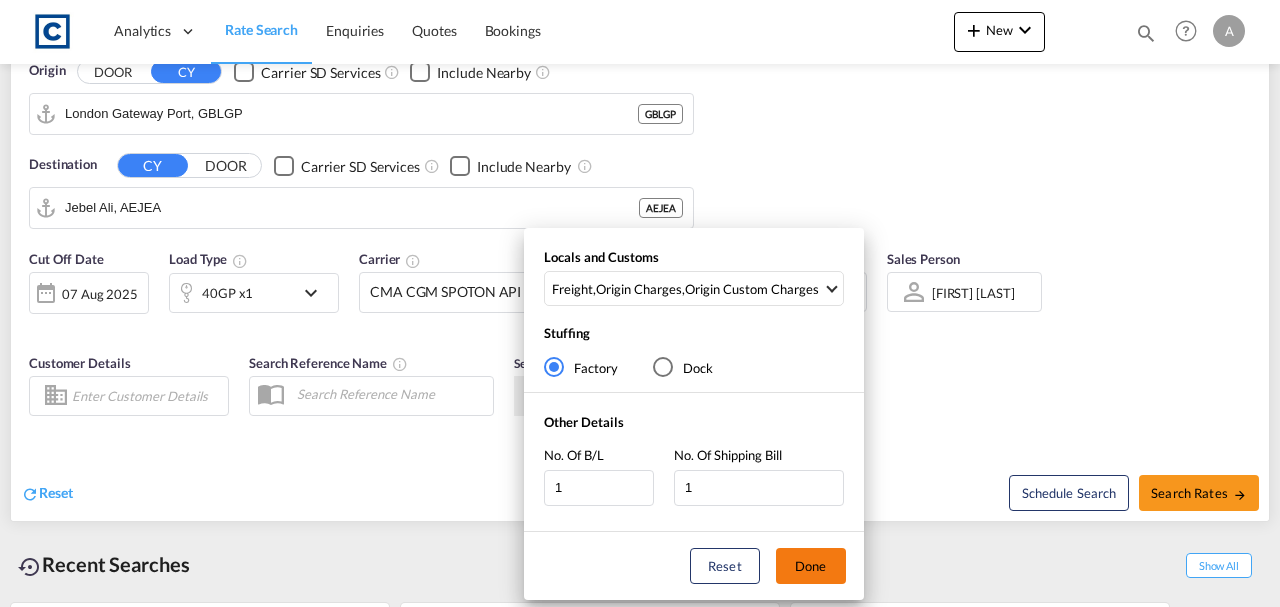 drag, startPoint x: 800, startPoint y: 574, endPoint x: 937, endPoint y: 543, distance: 140.46352 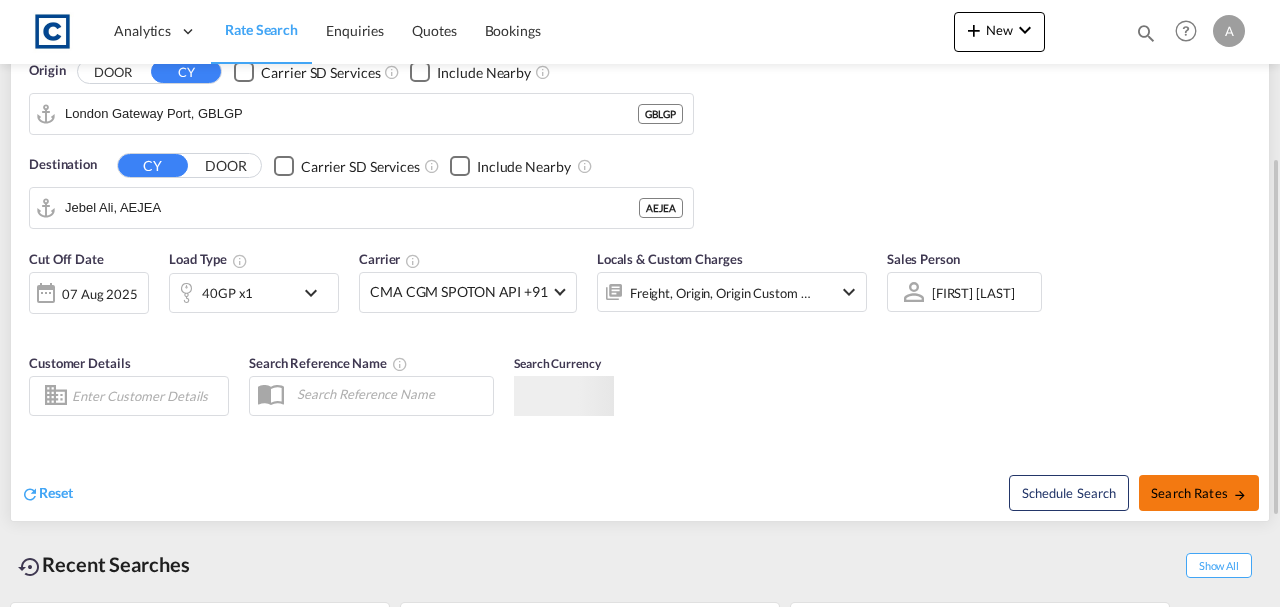 click on "Search Rates" at bounding box center [1199, 493] 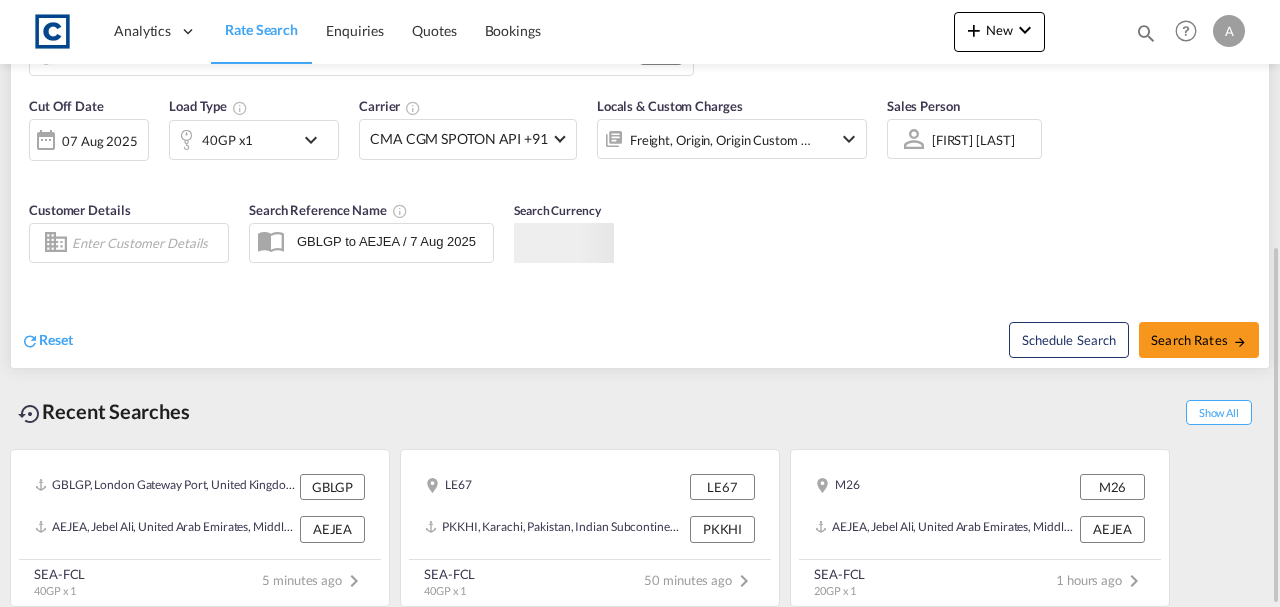 scroll, scrollTop: 352, scrollLeft: 0, axis: vertical 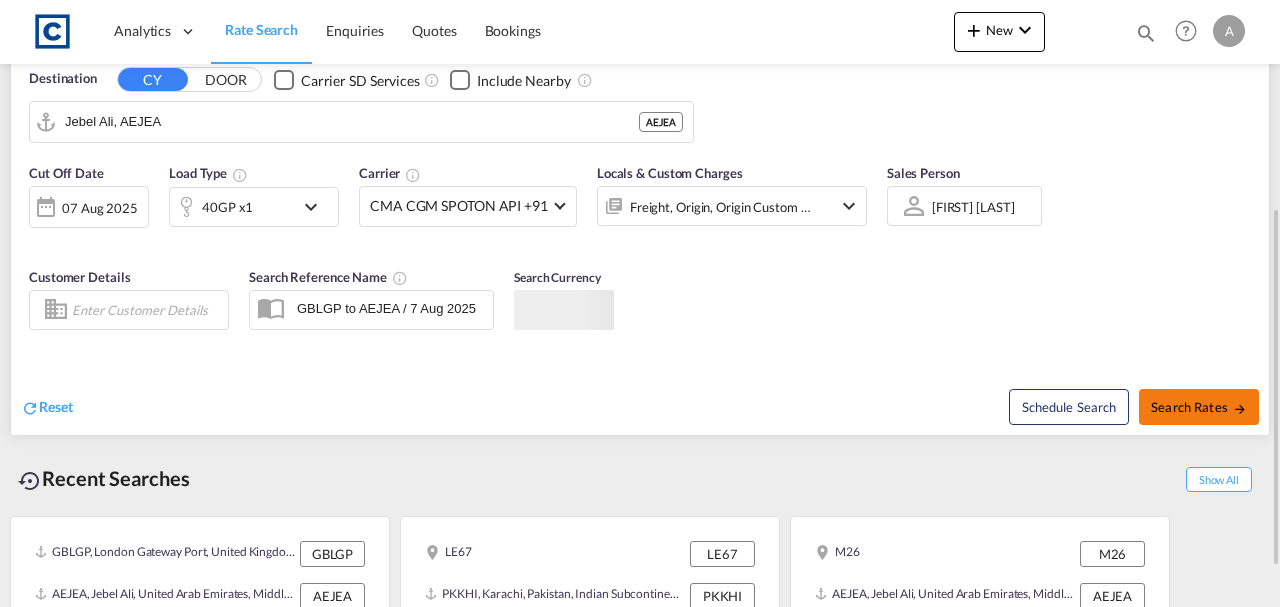 click on "Search Rates" at bounding box center (1199, 407) 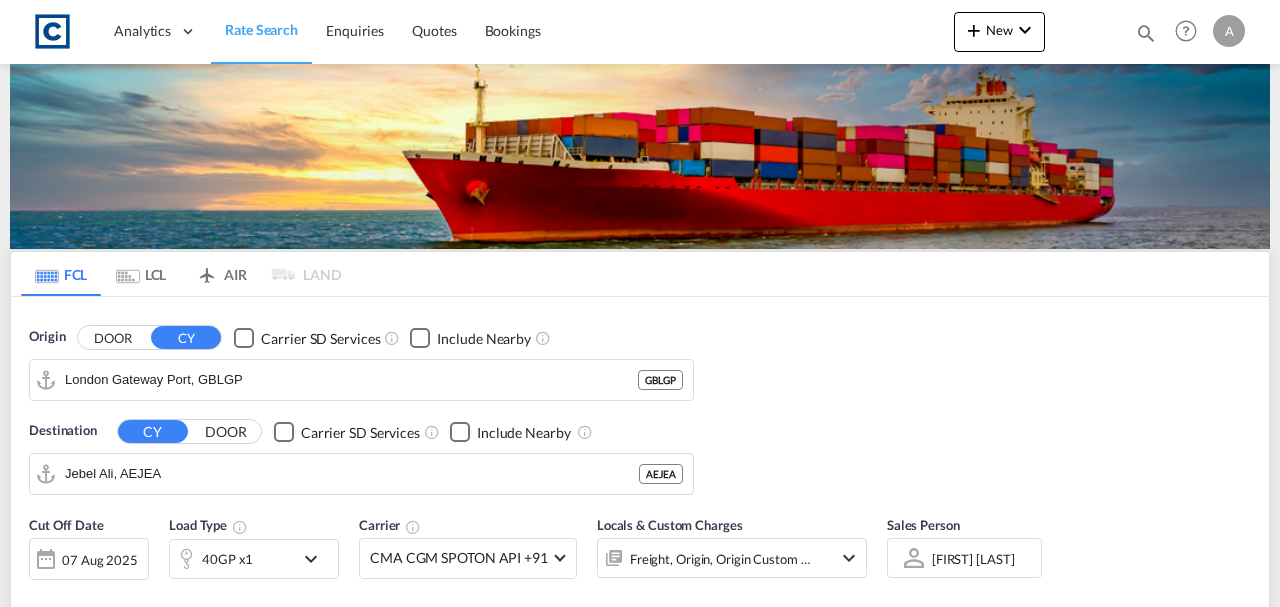 scroll, scrollTop: 419, scrollLeft: 0, axis: vertical 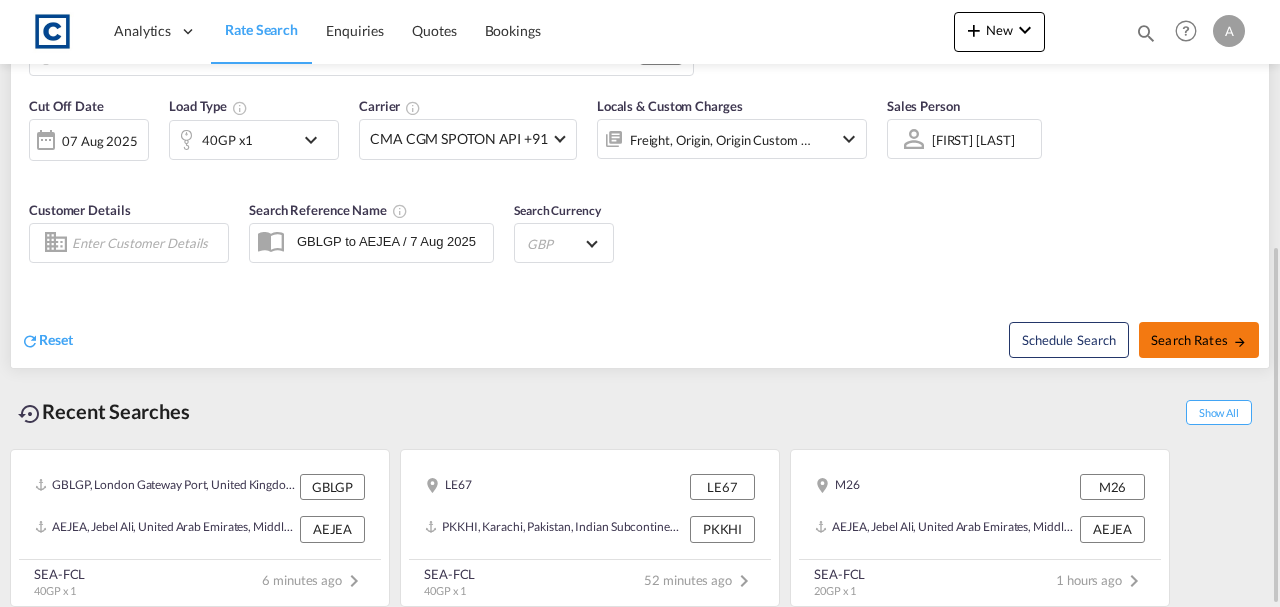 click on "Search Rates" at bounding box center (1199, 340) 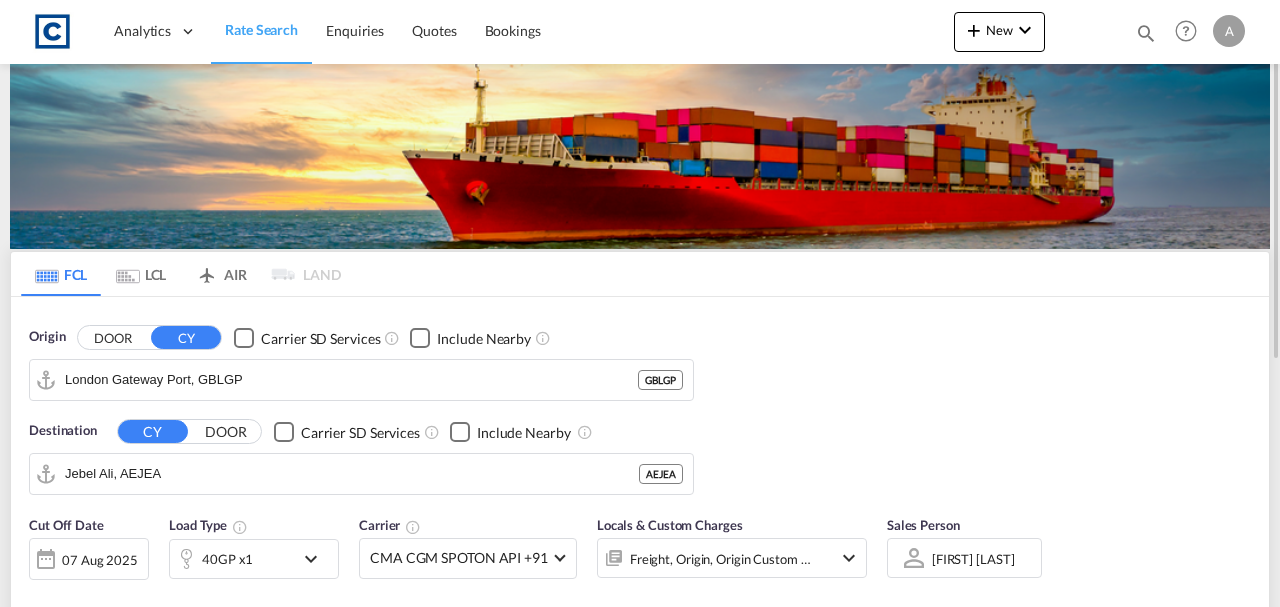 scroll, scrollTop: 419, scrollLeft: 0, axis: vertical 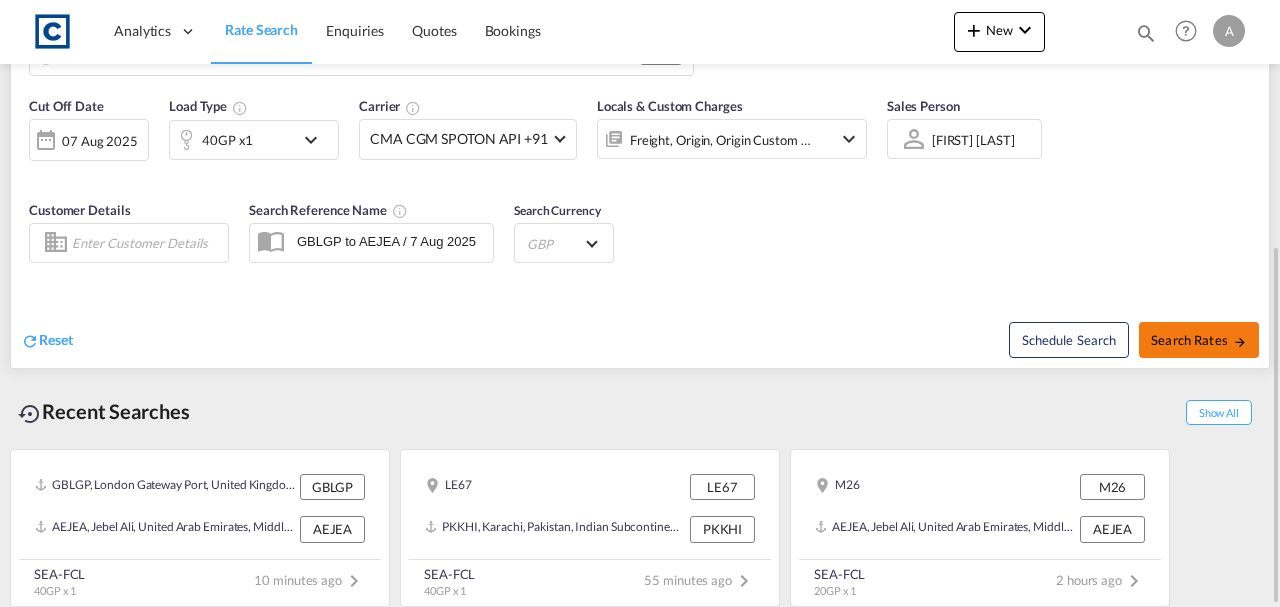 click on "Search Rates" at bounding box center [1199, 340] 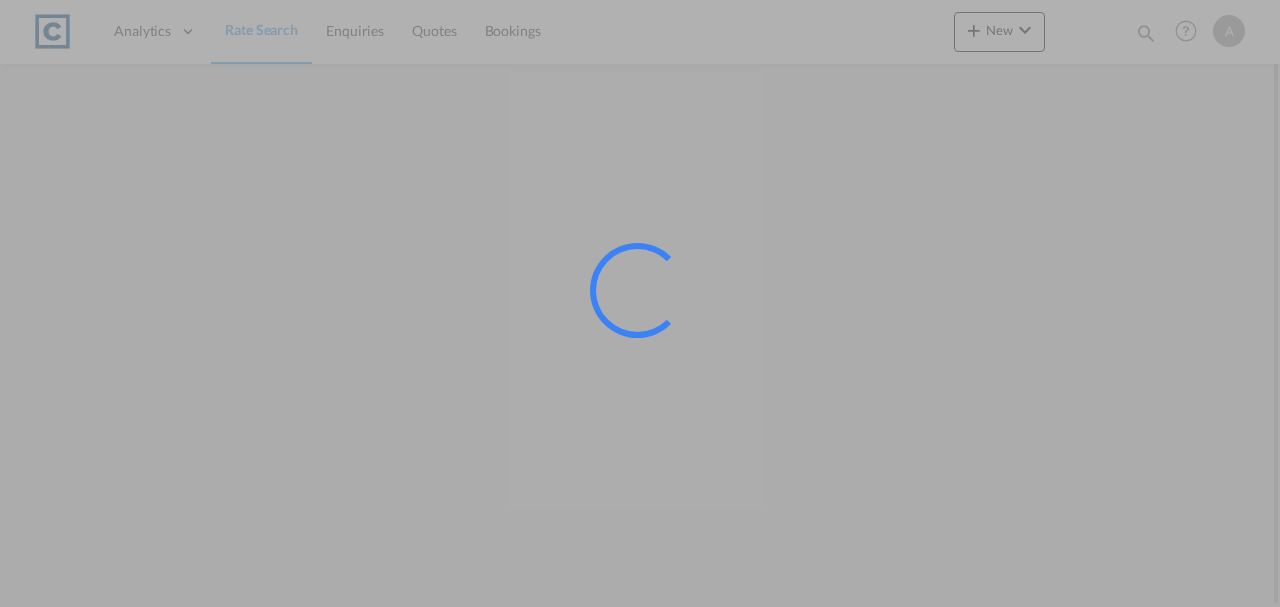 scroll, scrollTop: 0, scrollLeft: 0, axis: both 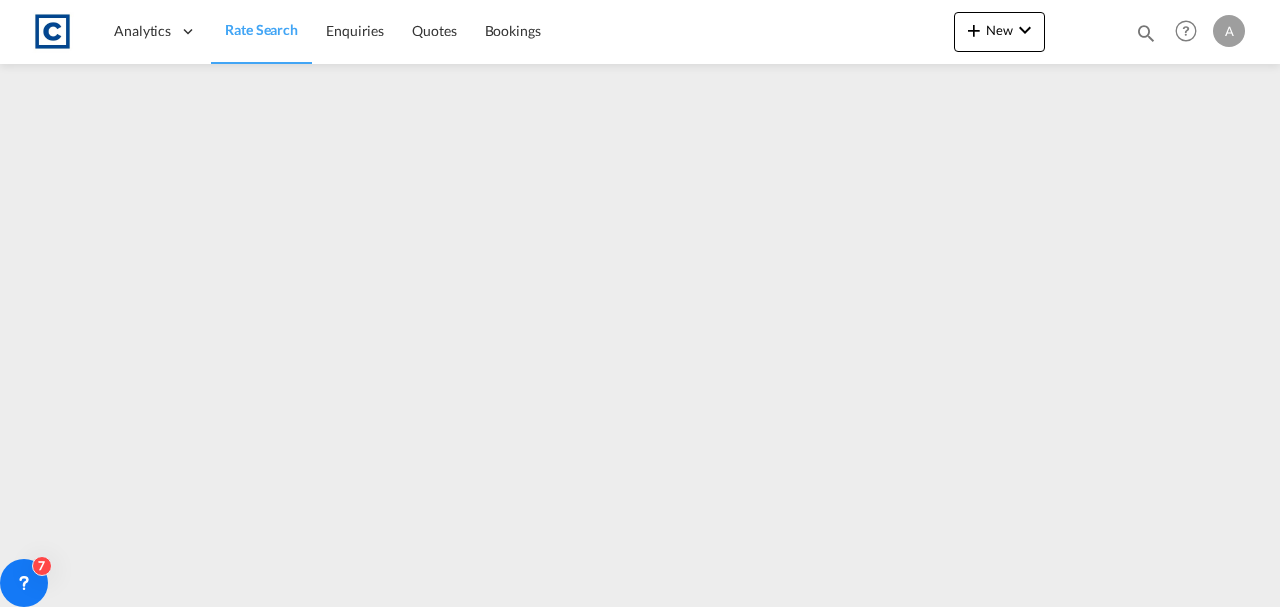 click on "Rate Search" at bounding box center [261, 29] 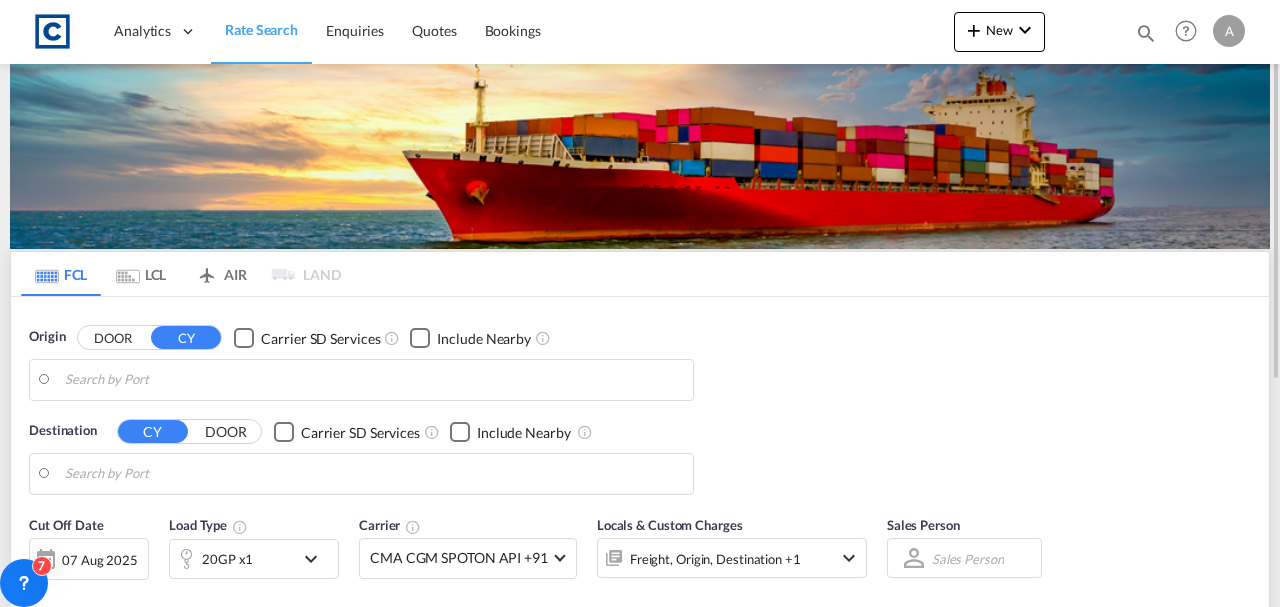 click at bounding box center [374, 380] 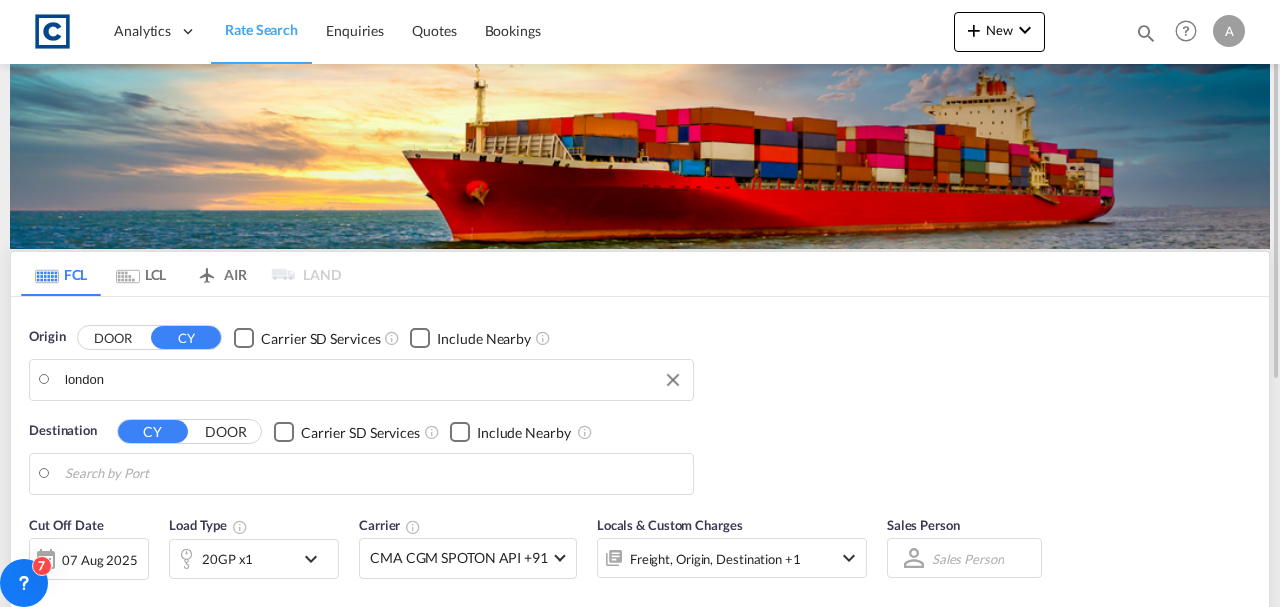 click on "london" at bounding box center [374, 380] 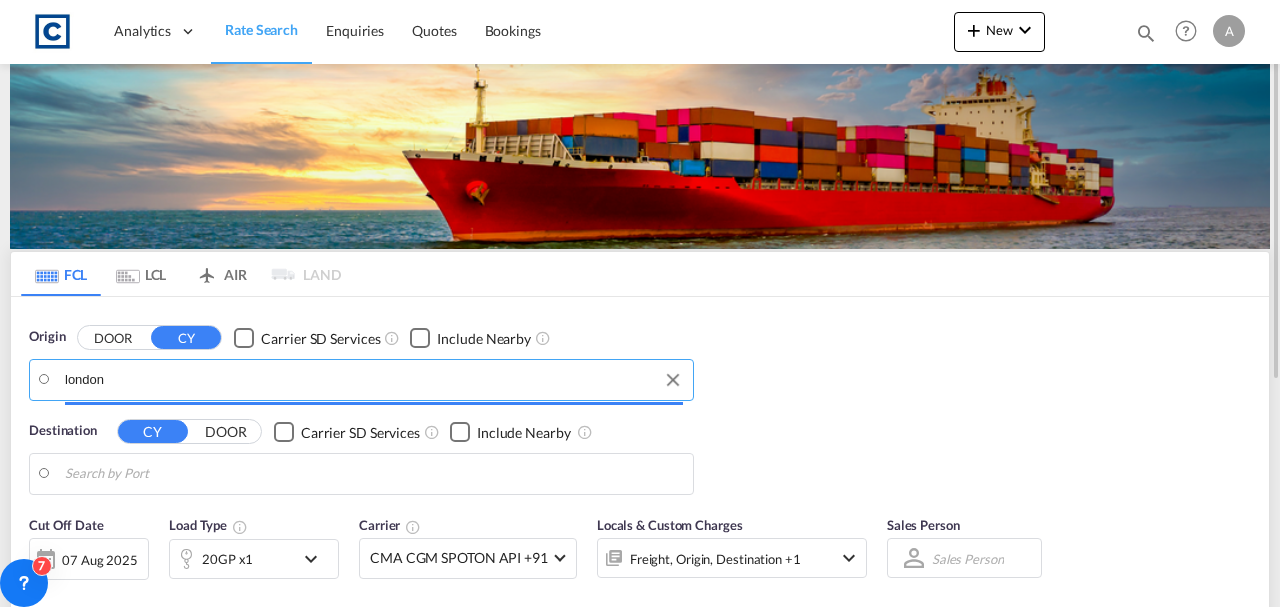 click on "london" at bounding box center (374, 380) 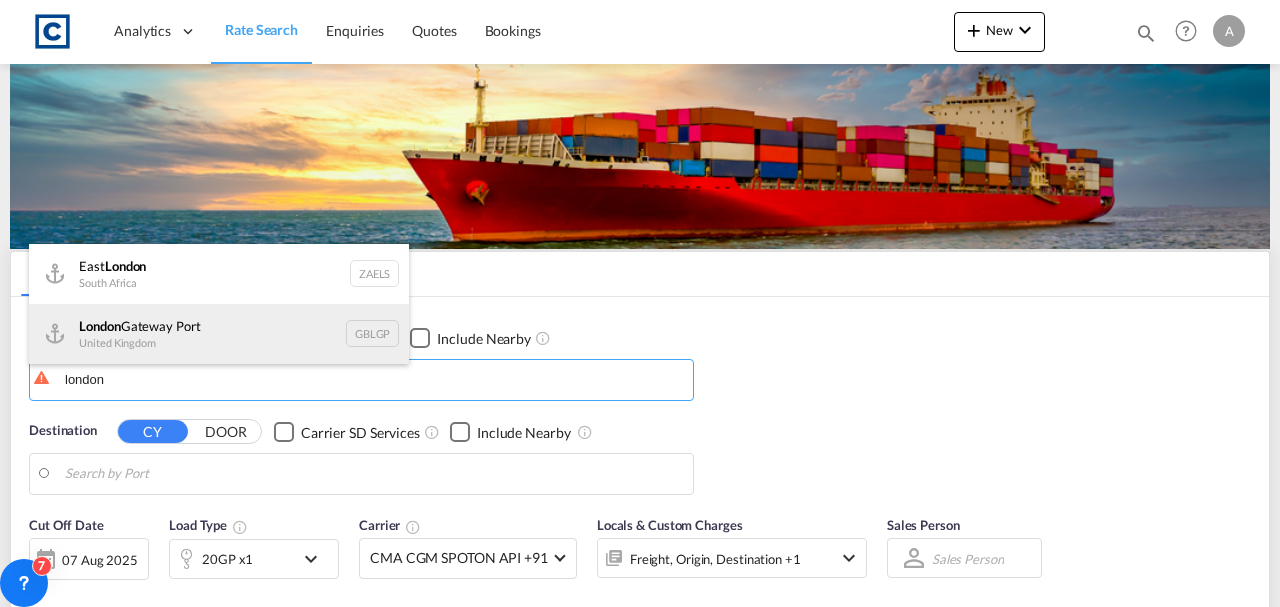 click on "[CITY]  [COUNTRY]
[POSTAL_CODE]" at bounding box center (219, 334) 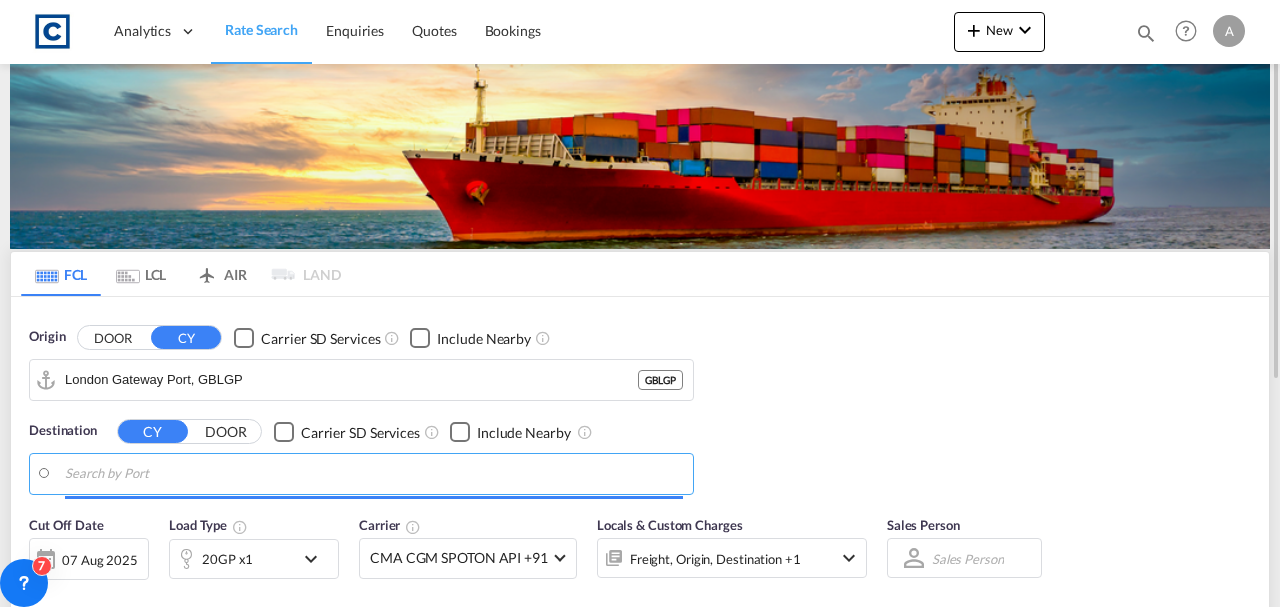 click at bounding box center [374, 474] 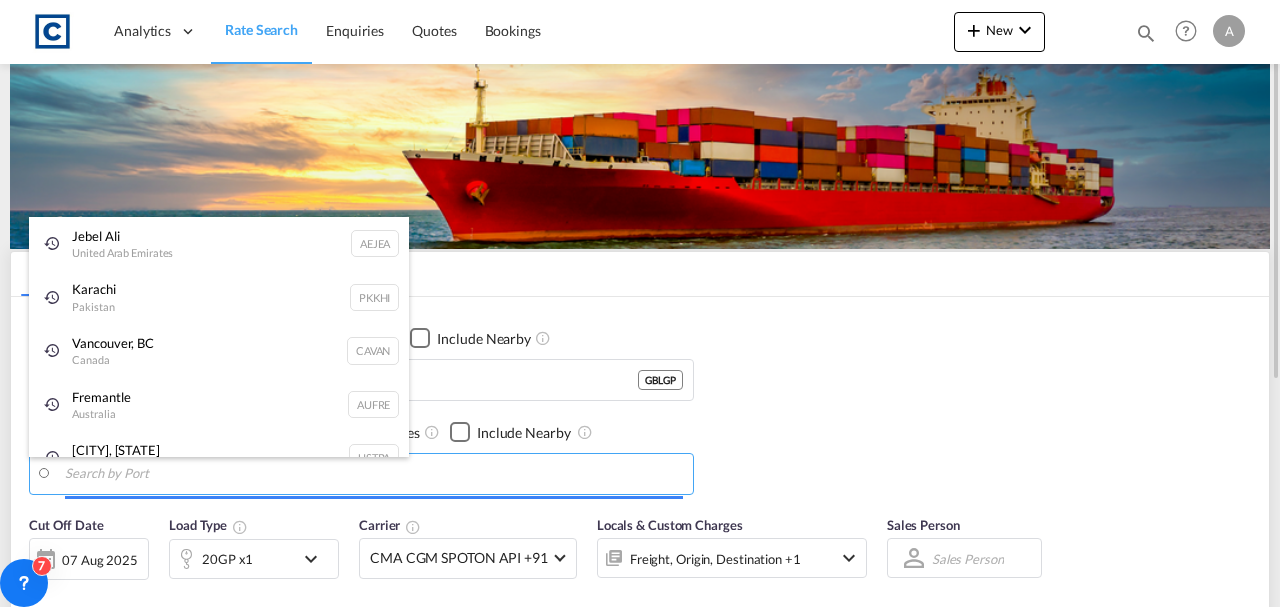 click on "Analytics
Dashboard
Rate Search
Enquiries
Quotes
Bookings" at bounding box center [640, 303] 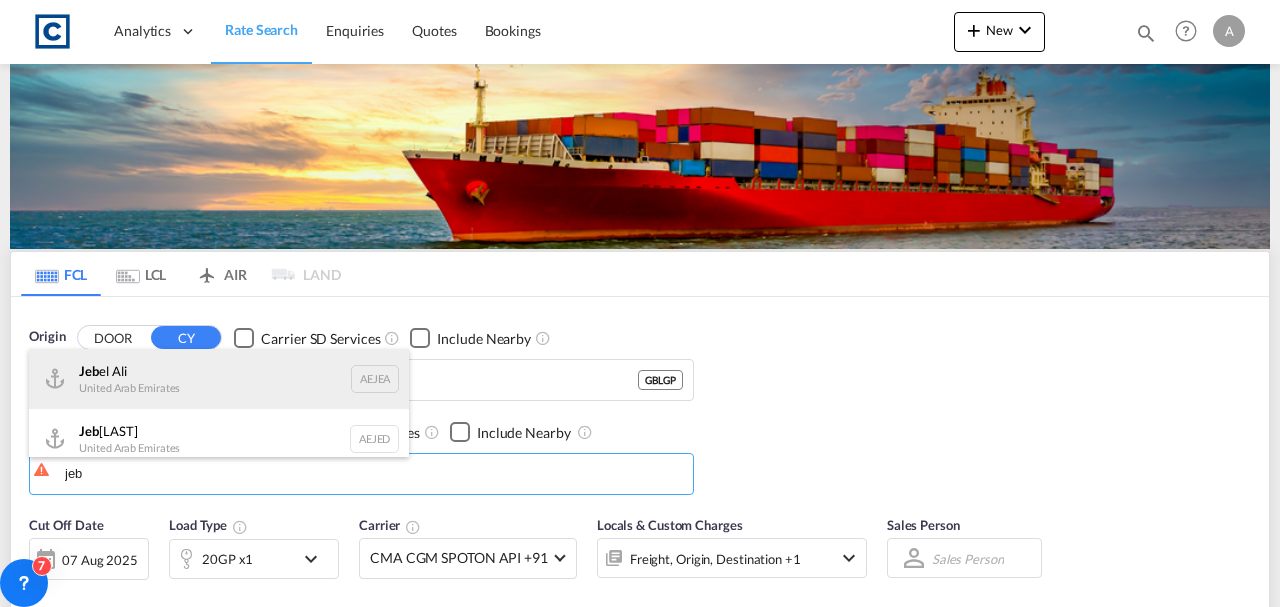click on "[FIRST] [LAST]
[COUNTRY]
[COUNTRY_CODE]" at bounding box center (219, 379) 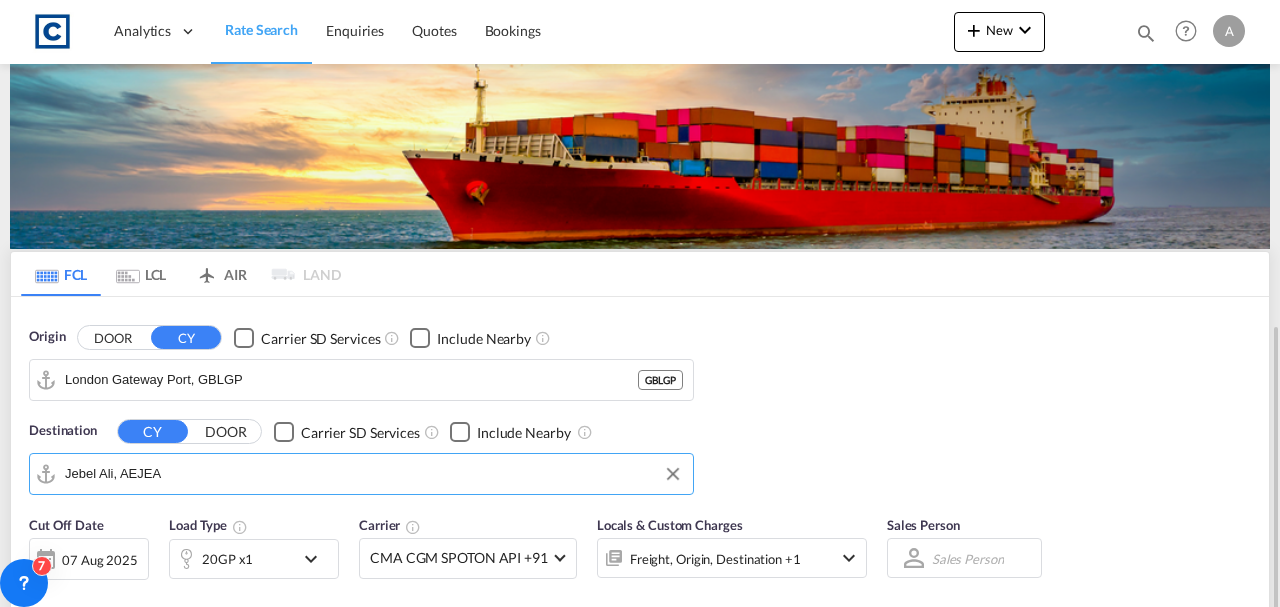 scroll, scrollTop: 200, scrollLeft: 0, axis: vertical 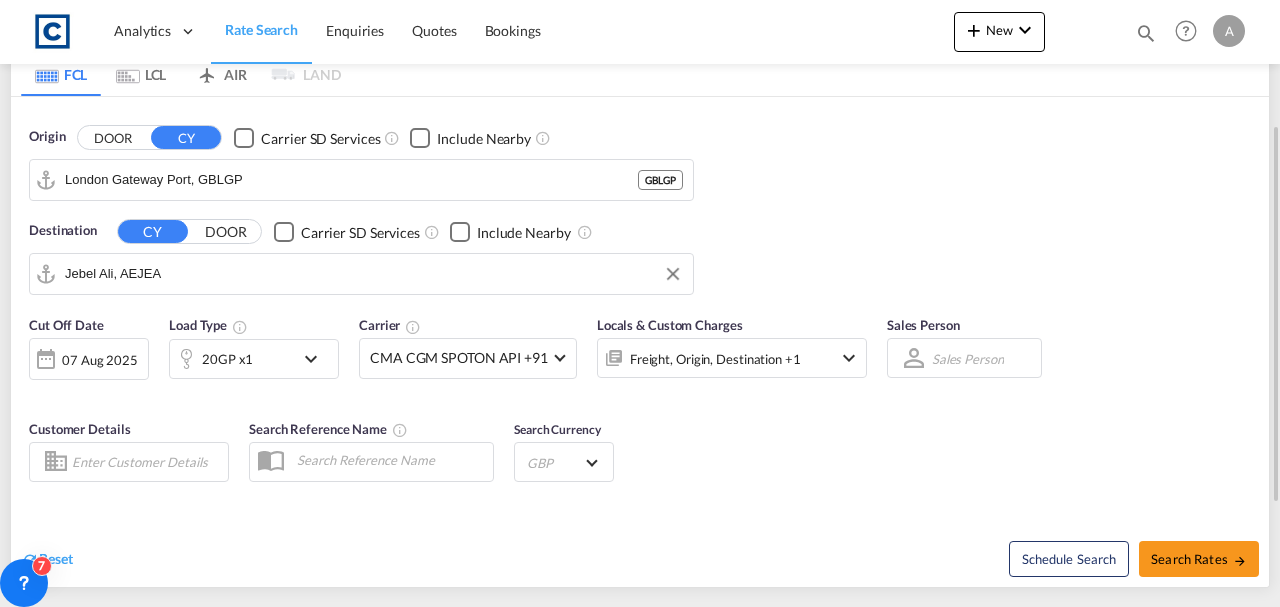 click on "Freight,  Origin,  Destination +1" at bounding box center (705, 358) 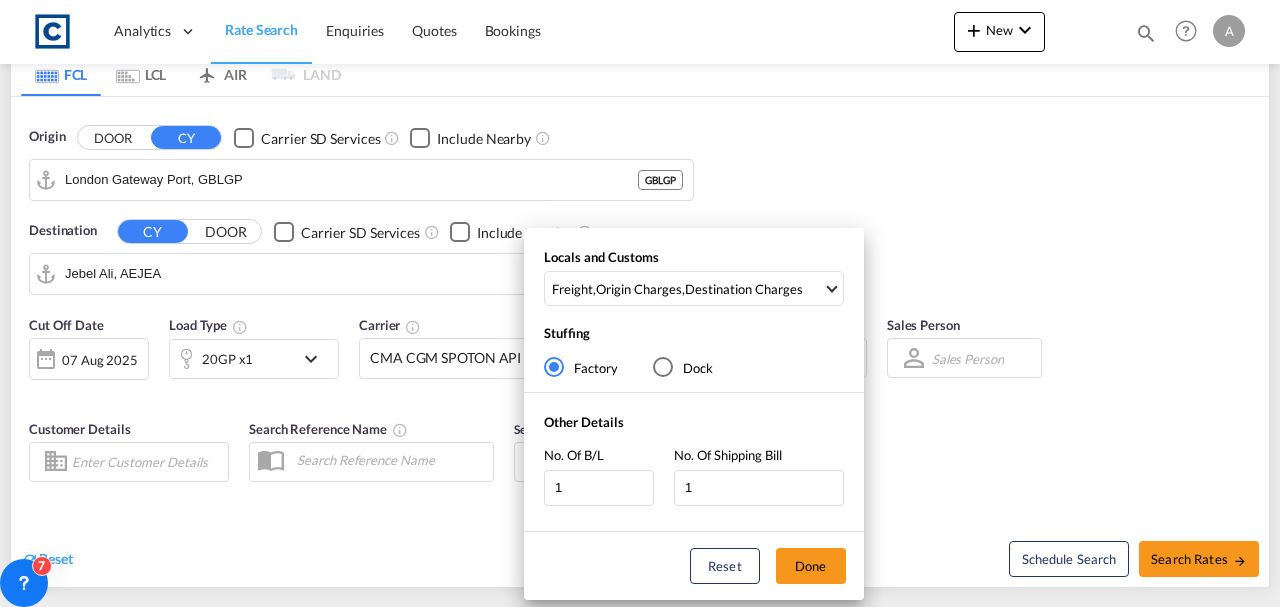 click on "Locals and Customs
Freight ,
Origin Charges ,
Destination Charges   Clear All Select All
Freight
Origin Charges
Origin Custom Charges
Destination Charges
Destination Custom Charges
Pickup Charges
Delivery Charges Done" at bounding box center (694, 282) 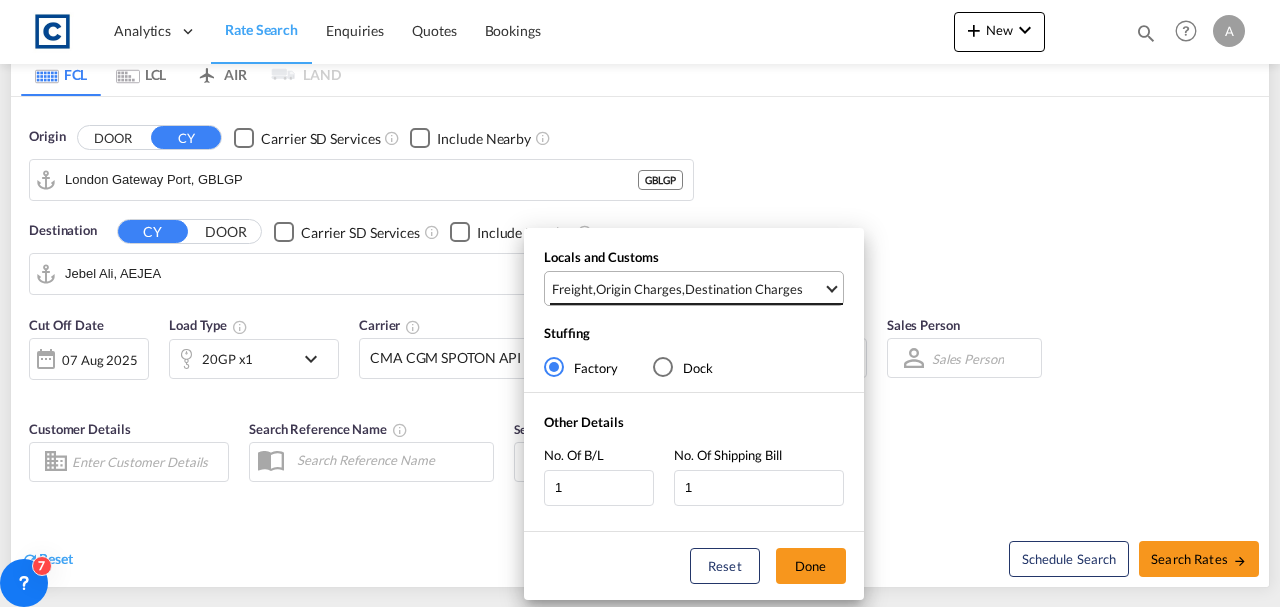 click on "Freight ,
Origin Charges ,
Destination Charges" at bounding box center [696, 288] 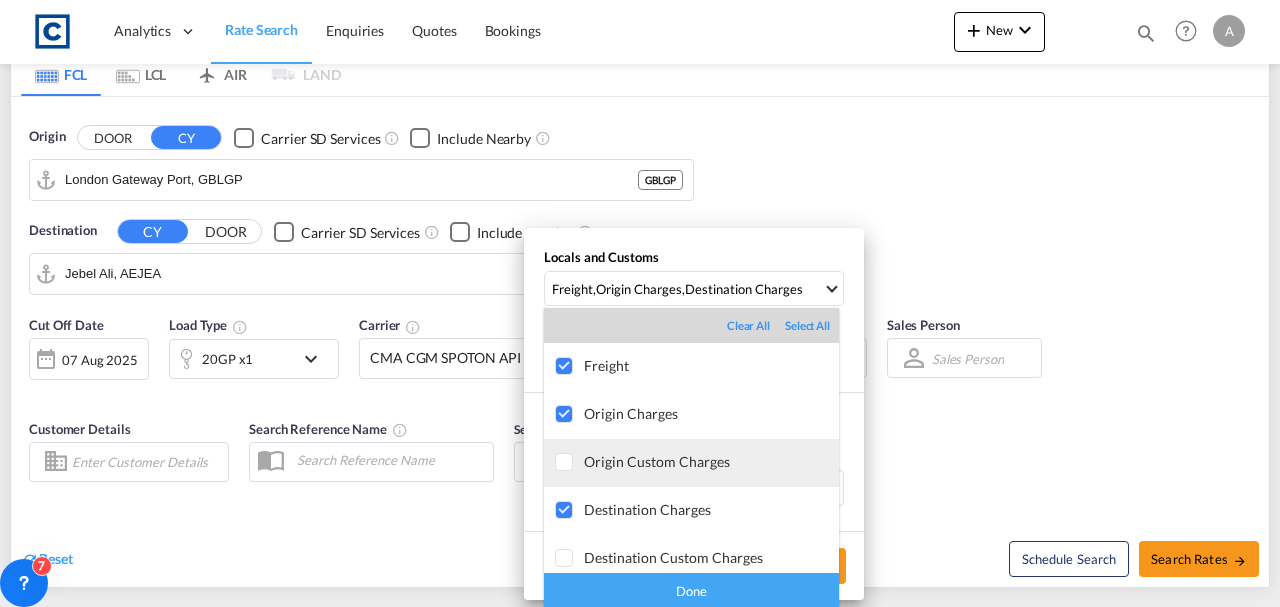 drag, startPoint x: 554, startPoint y: 465, endPoint x: 562, endPoint y: 485, distance: 21.540659 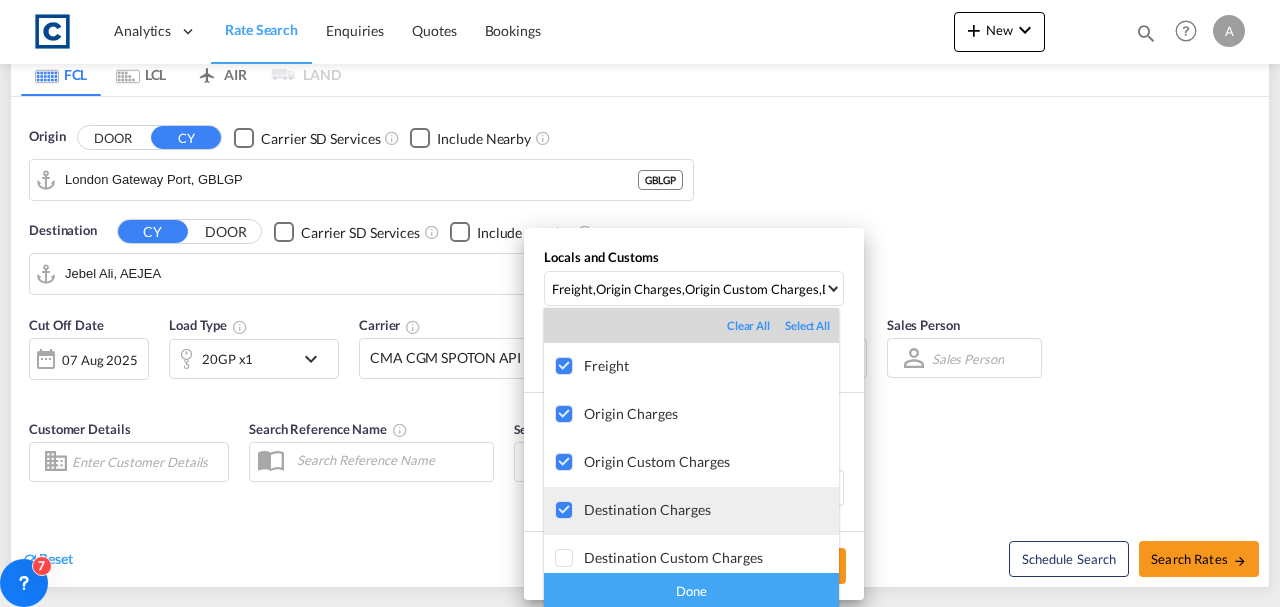 click at bounding box center (565, 511) 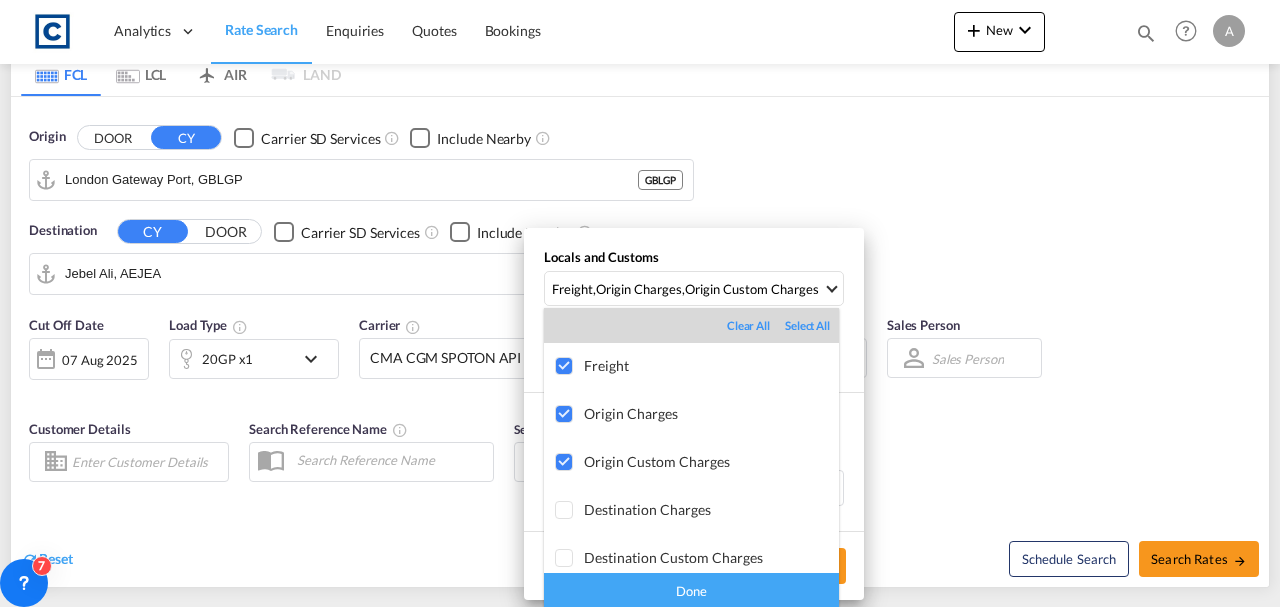 click on "Done" at bounding box center (691, 590) 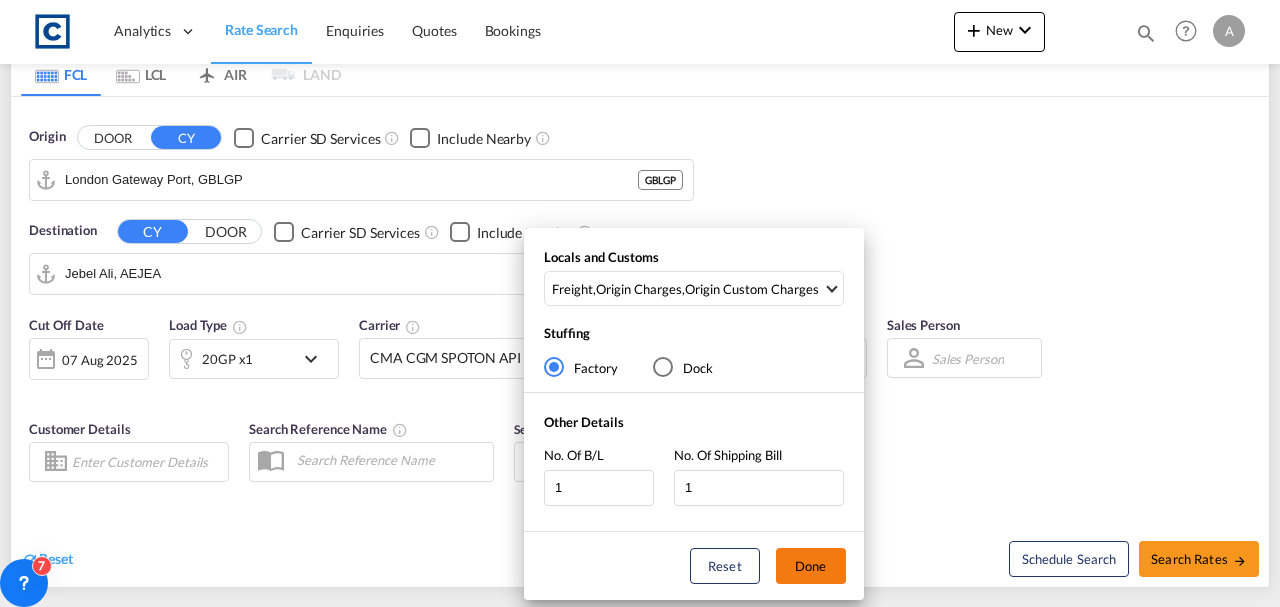 click on "Done" at bounding box center (811, 566) 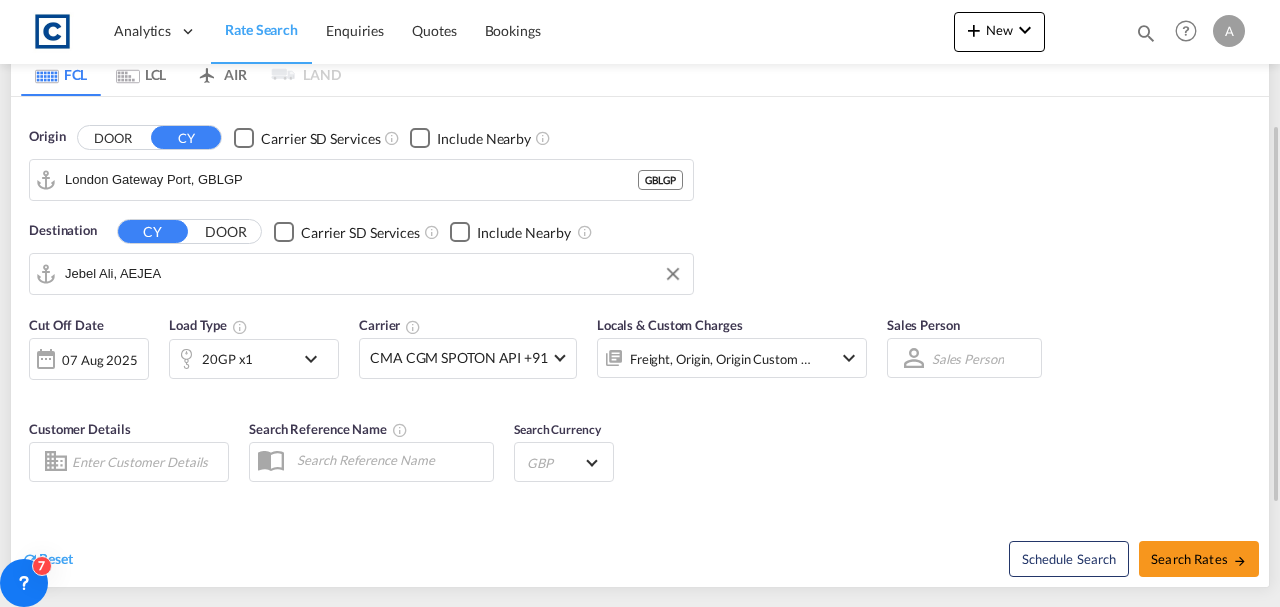click on "20GP x1" at bounding box center (232, 359) 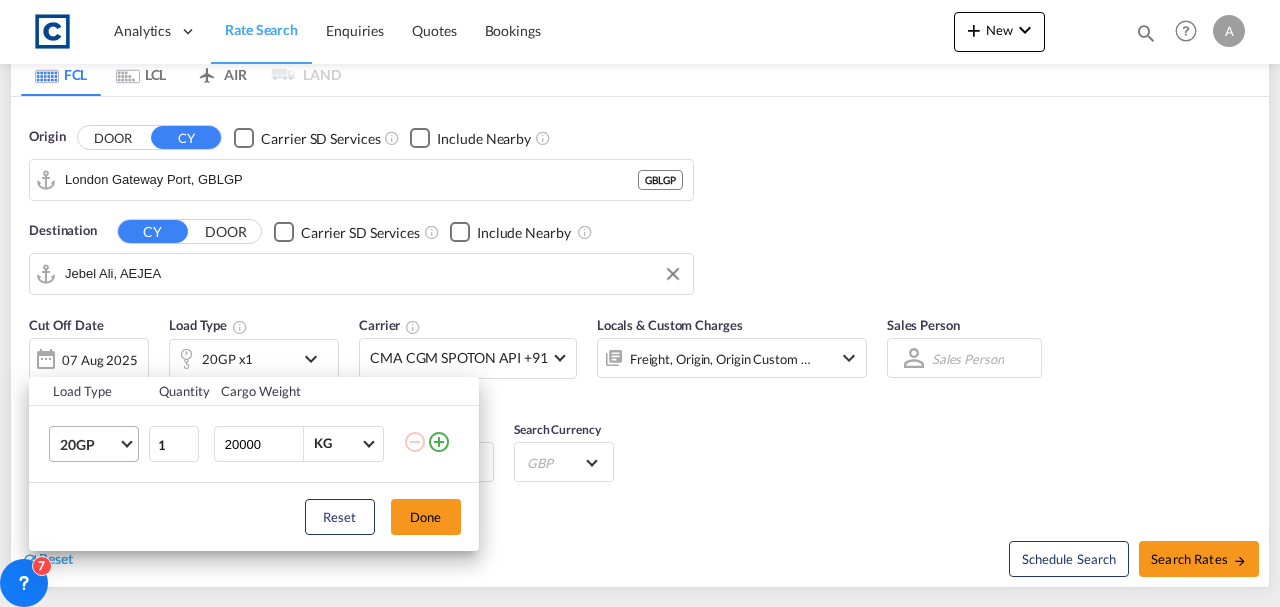 click on "20GP" at bounding box center (89, 445) 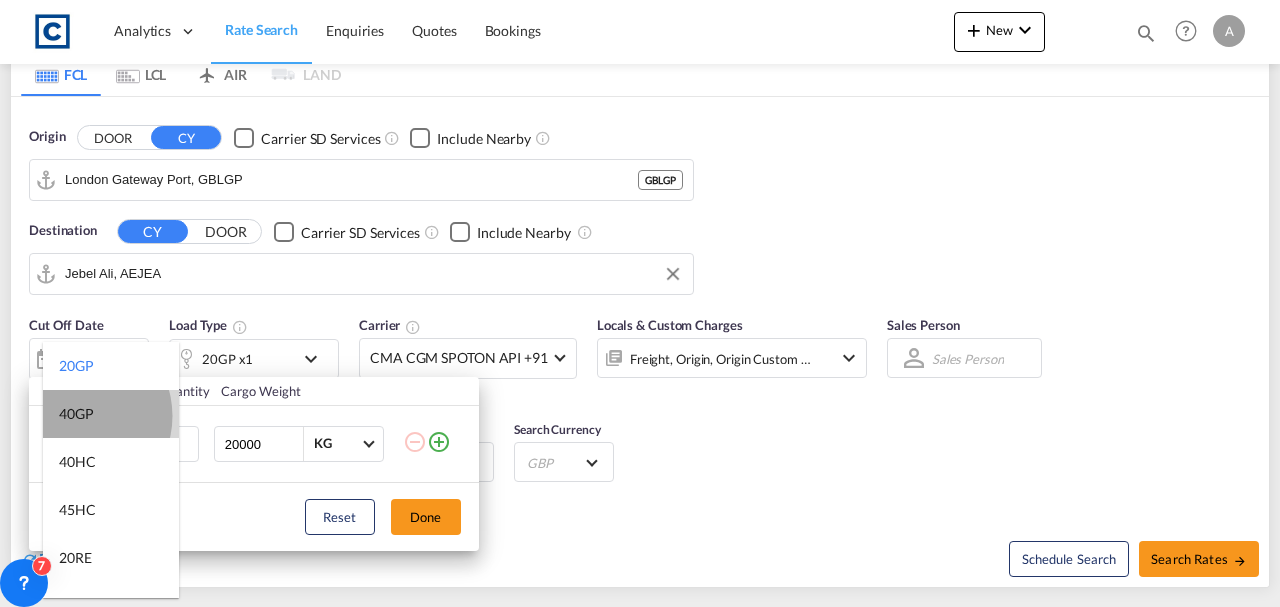 click on "40GP" at bounding box center (76, 414) 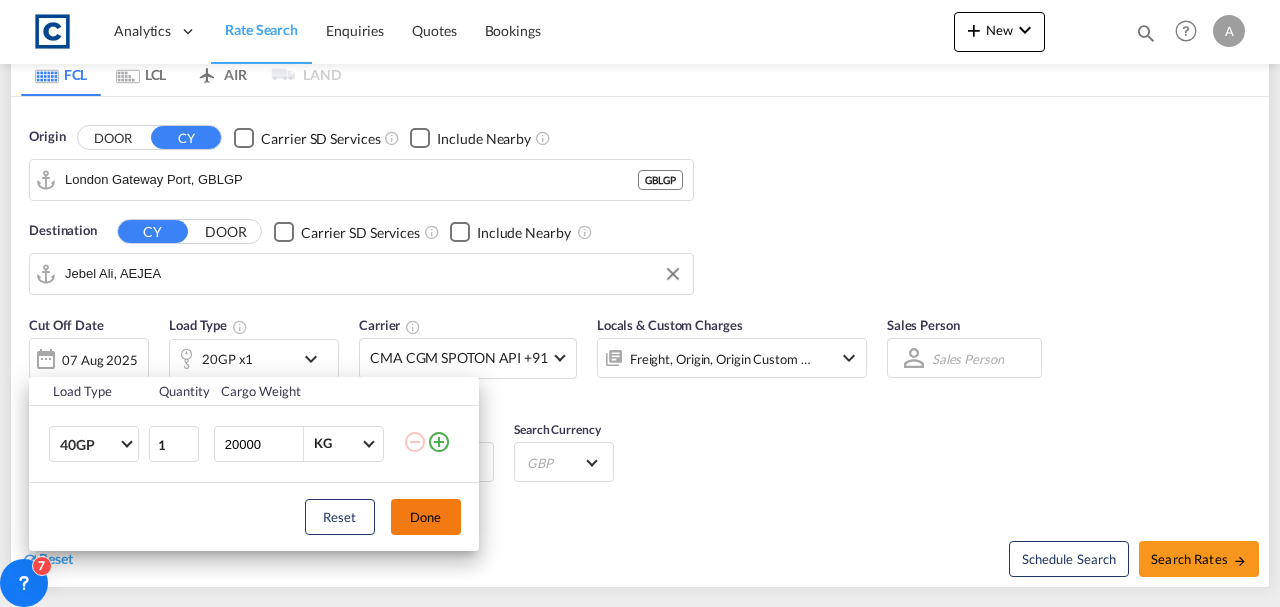 click on "Done" at bounding box center (426, 517) 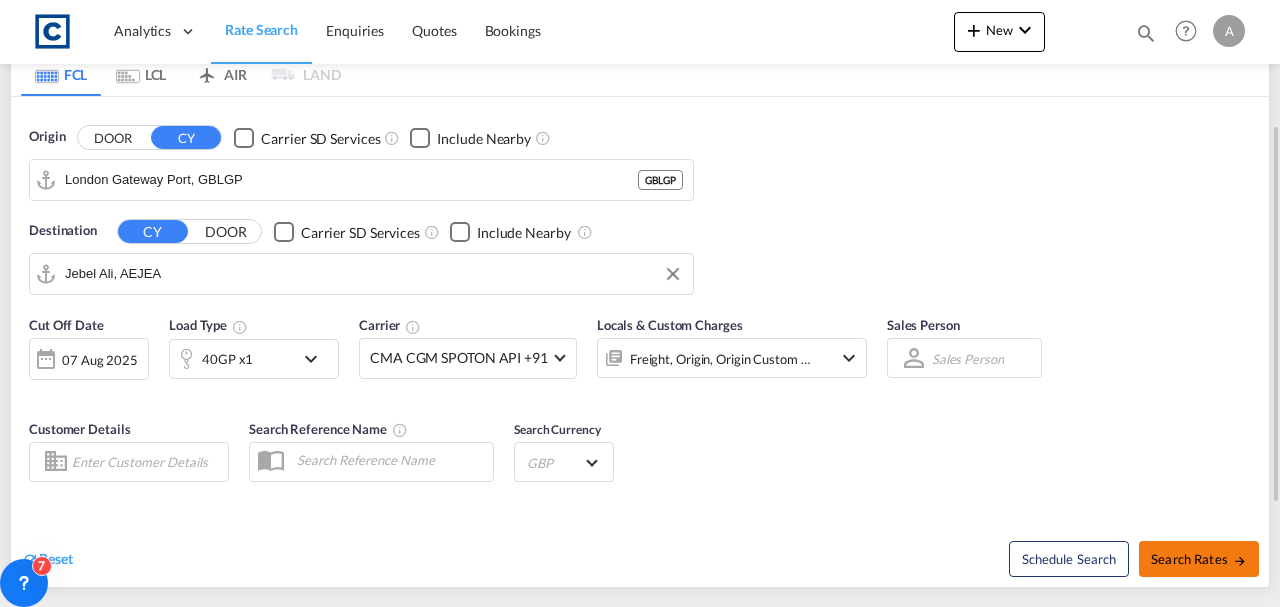 click on "Search Rates" at bounding box center (1199, 559) 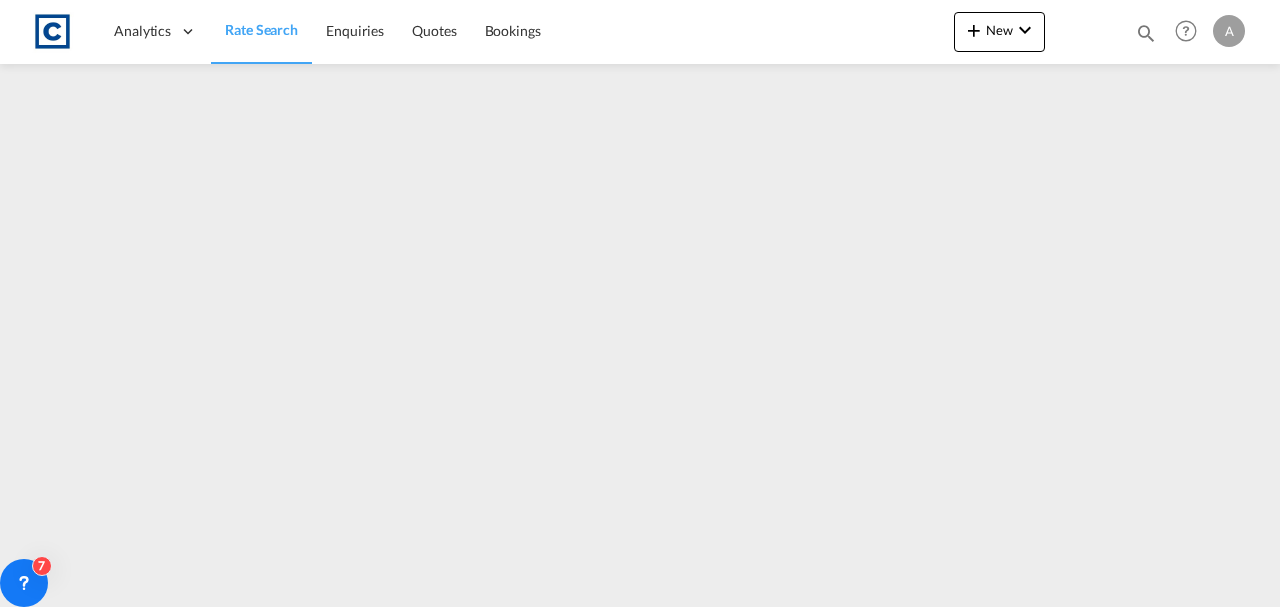 scroll, scrollTop: 0, scrollLeft: 0, axis: both 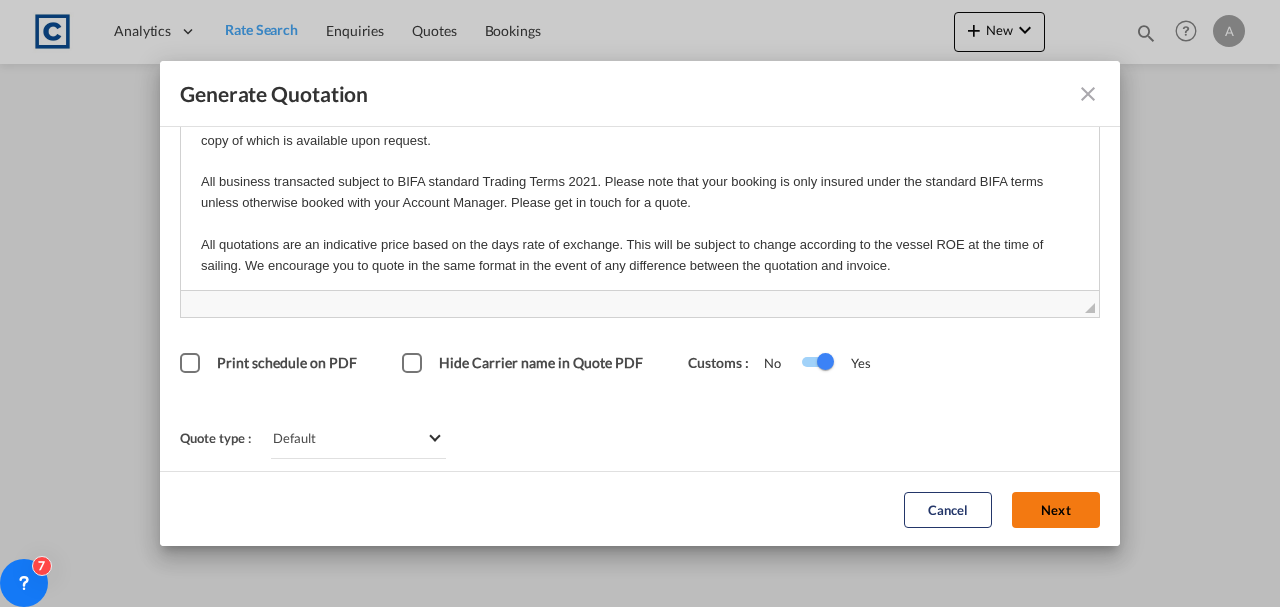 click on "Next" at bounding box center (1056, 509) 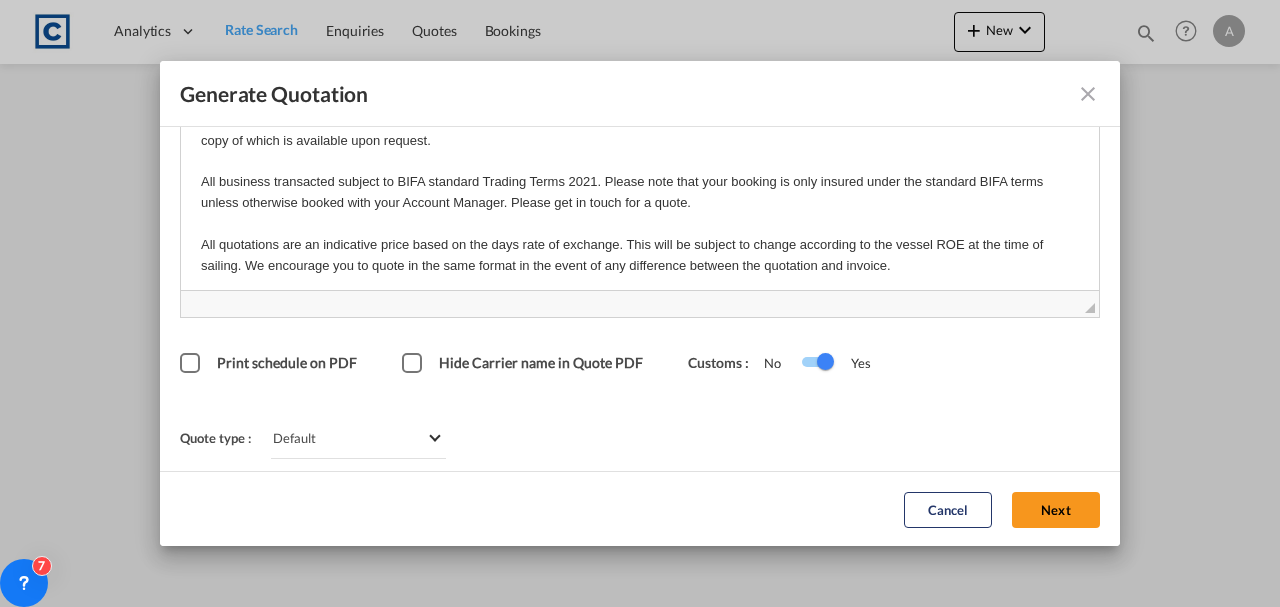 scroll, scrollTop: 121, scrollLeft: 0, axis: vertical 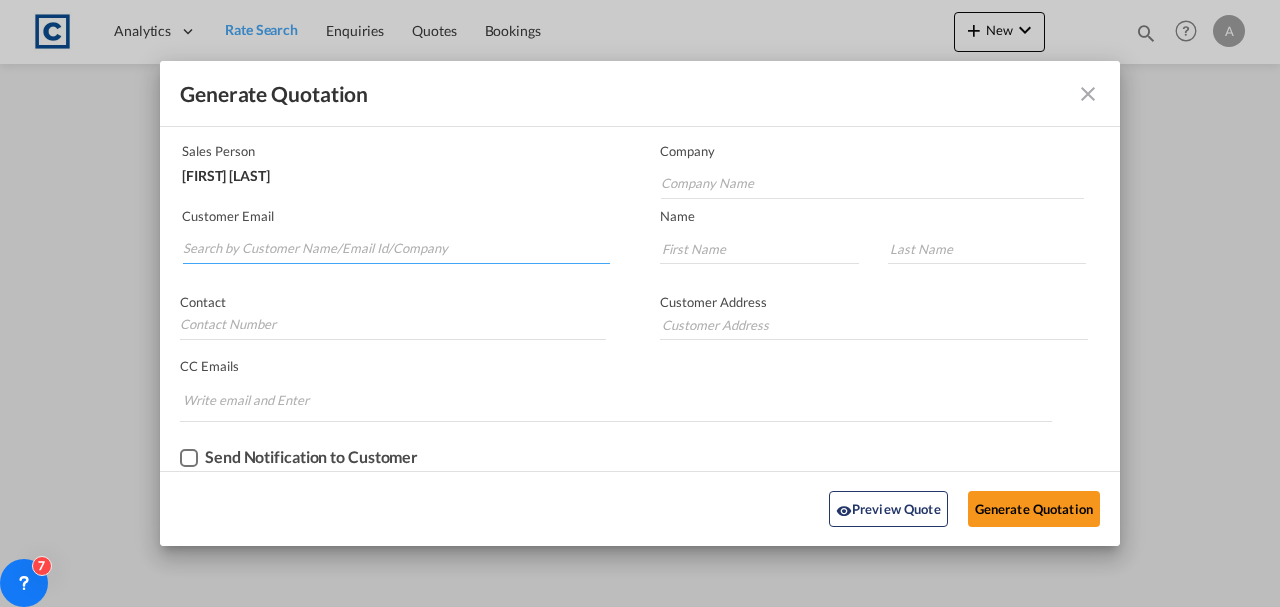 click at bounding box center (396, 249) 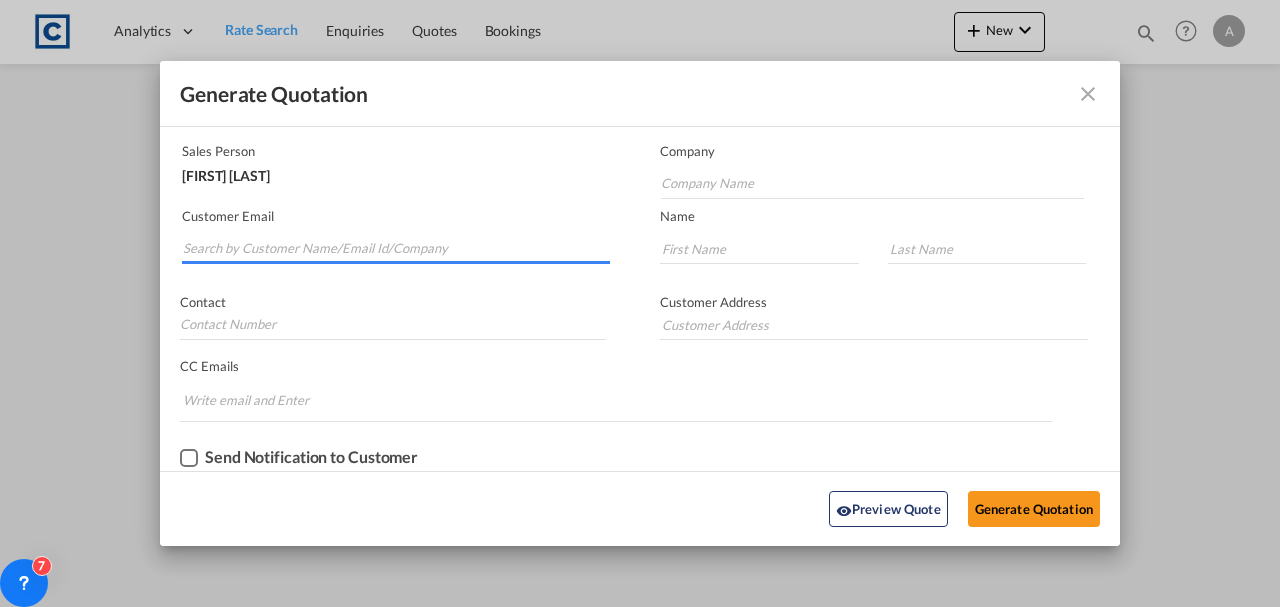 paste on "[EMAIL]" 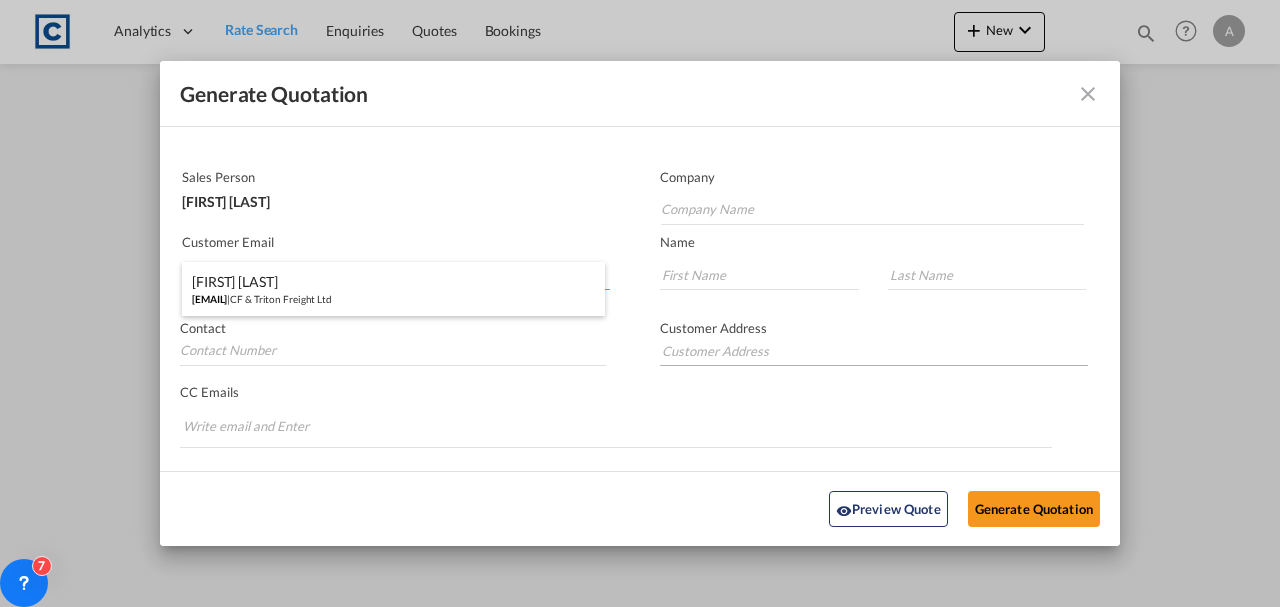 scroll, scrollTop: 54, scrollLeft: 0, axis: vertical 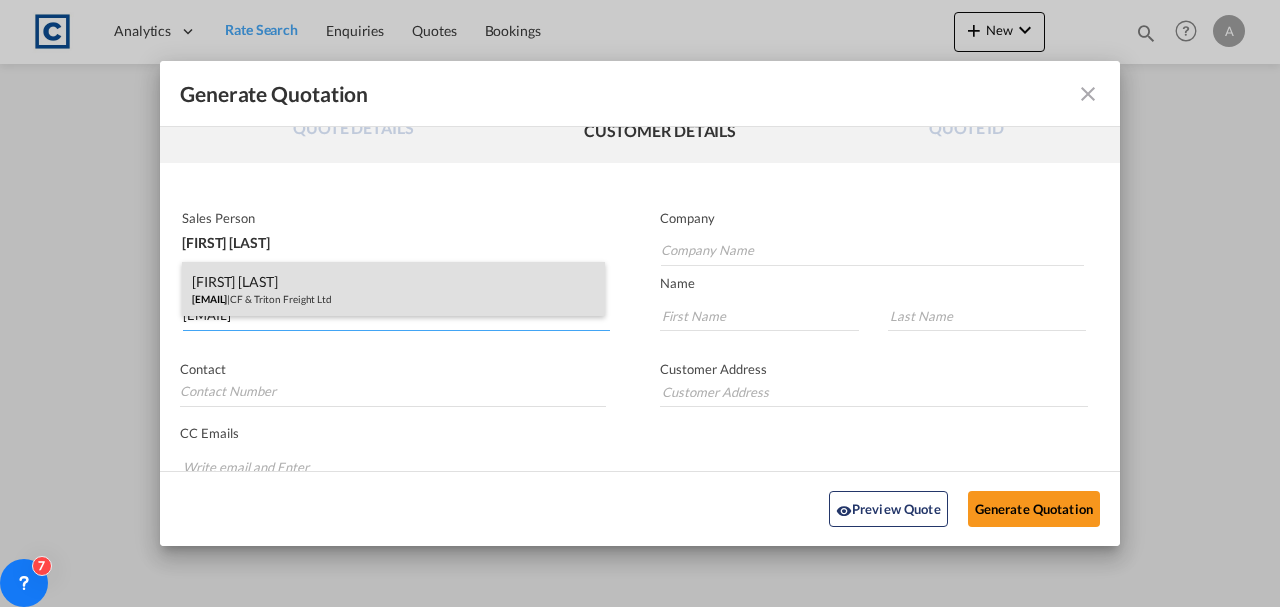 type on "[EMAIL]" 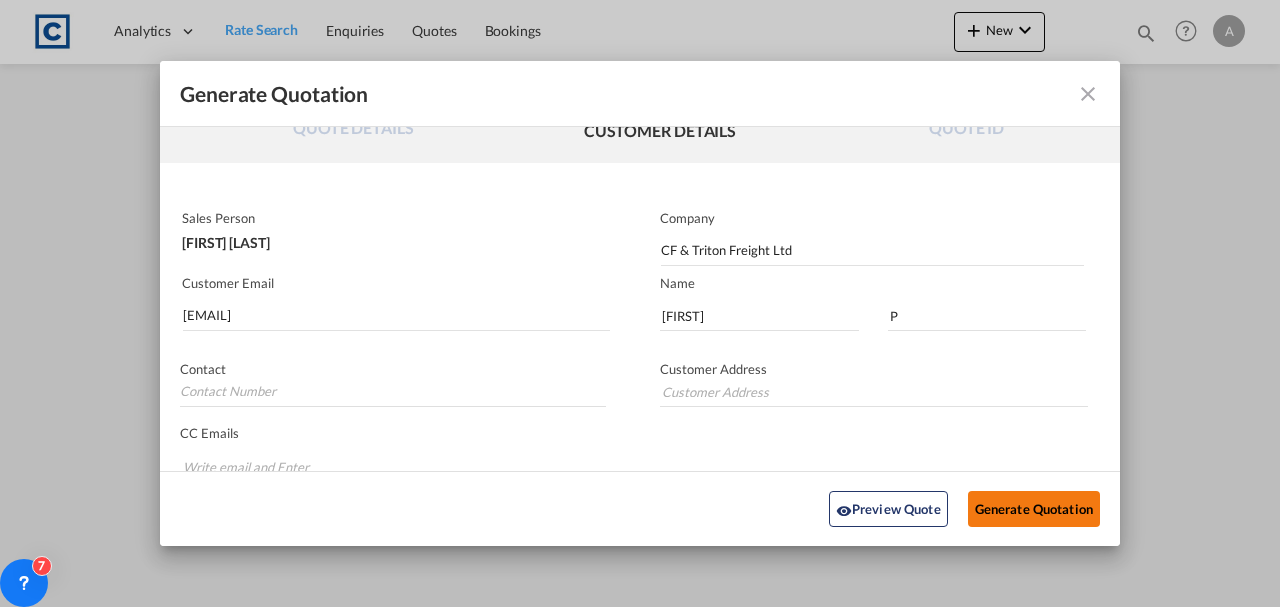 click on "Generate Quotation" at bounding box center [1034, 509] 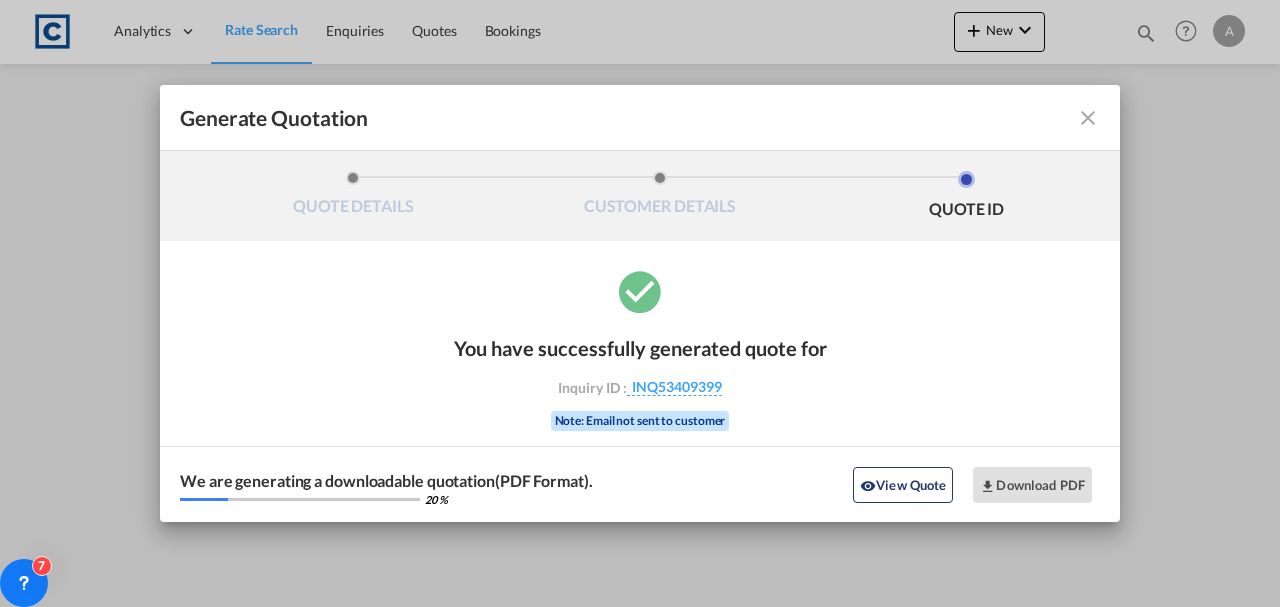 scroll, scrollTop: 0, scrollLeft: 0, axis: both 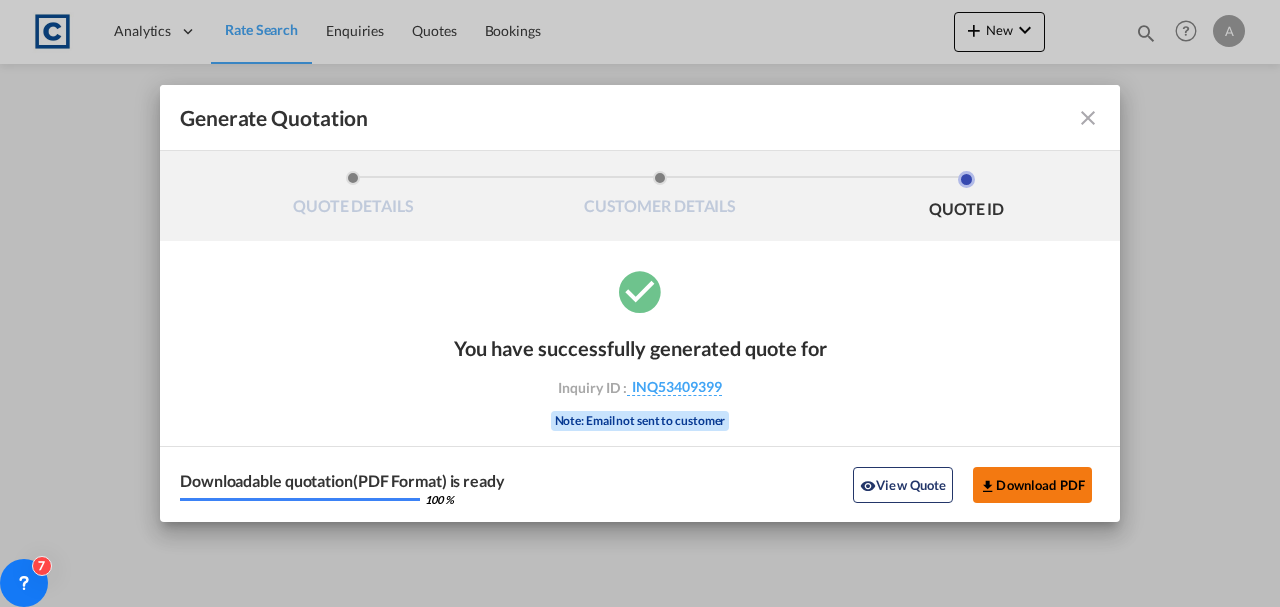 click on "Download PDF" at bounding box center (1032, 485) 